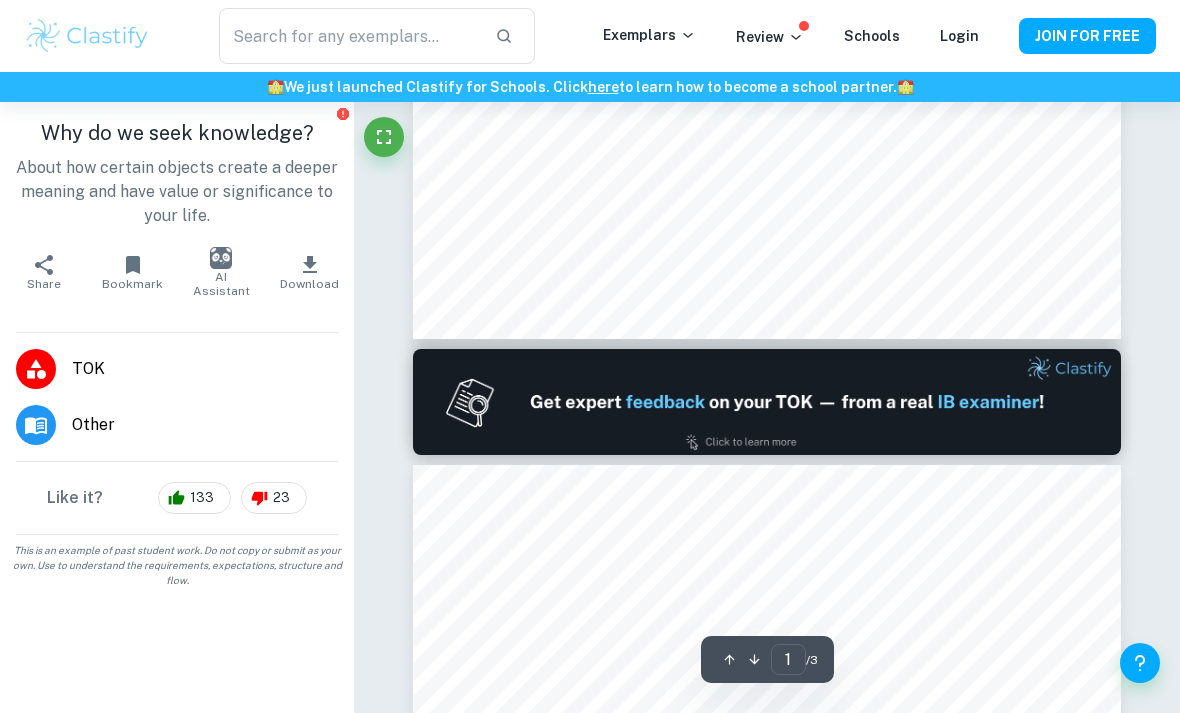 scroll, scrollTop: 700, scrollLeft: 0, axis: vertical 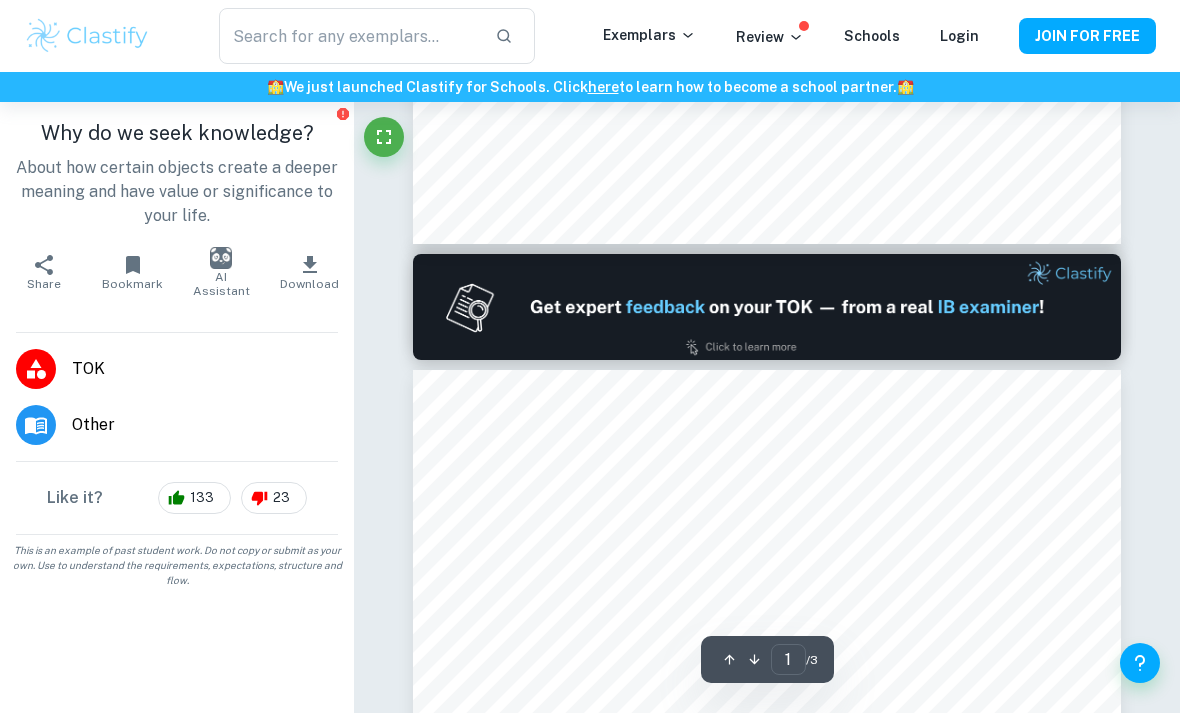 type on "2" 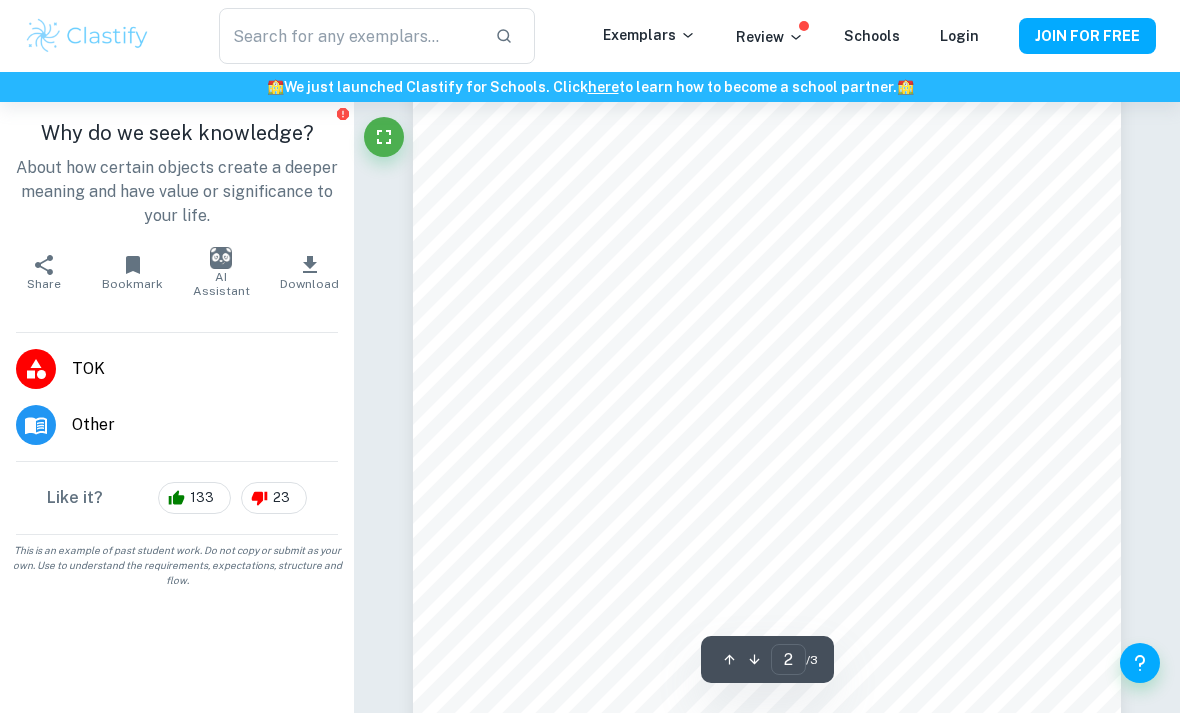 scroll, scrollTop: 1120, scrollLeft: 0, axis: vertical 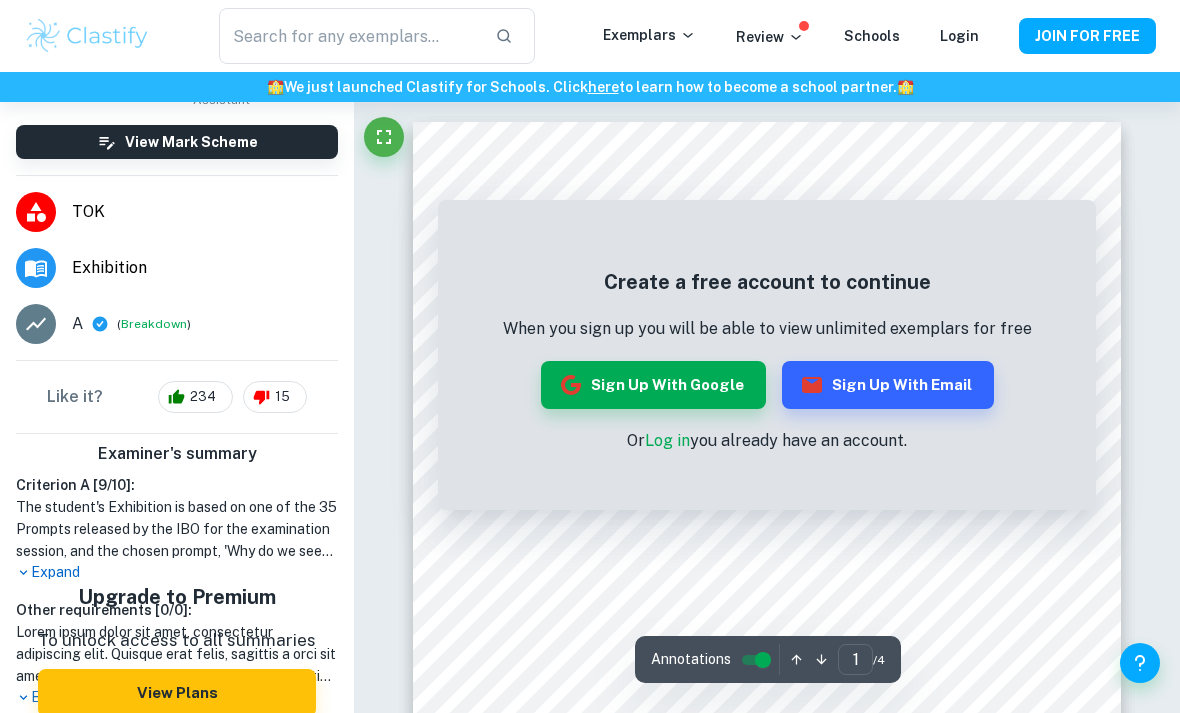 click on "Sign up with Email" at bounding box center [888, 385] 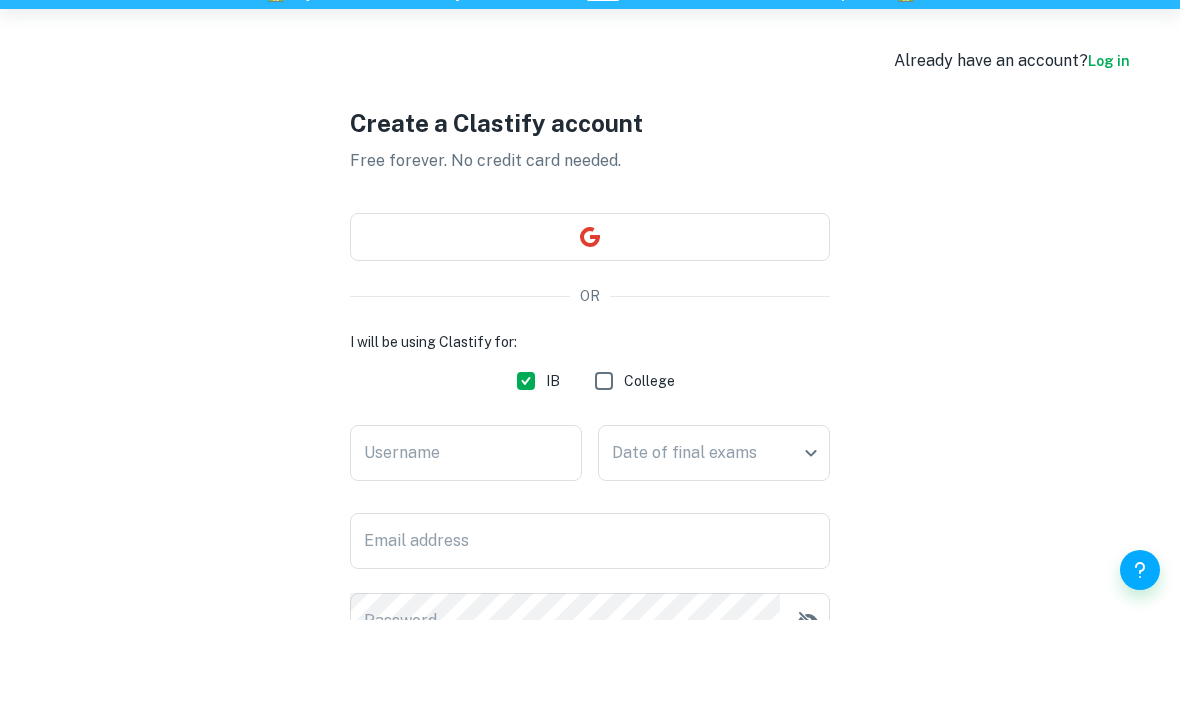 scroll, scrollTop: 217, scrollLeft: 0, axis: vertical 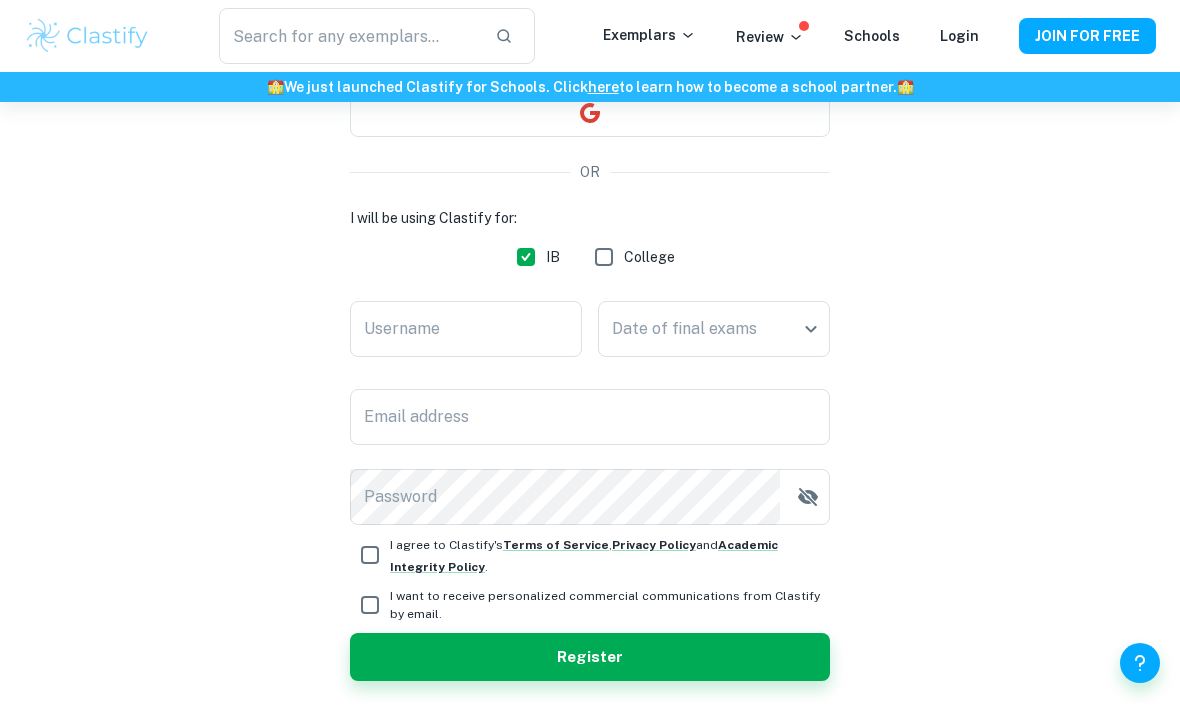 click on "Username" at bounding box center (466, 329) 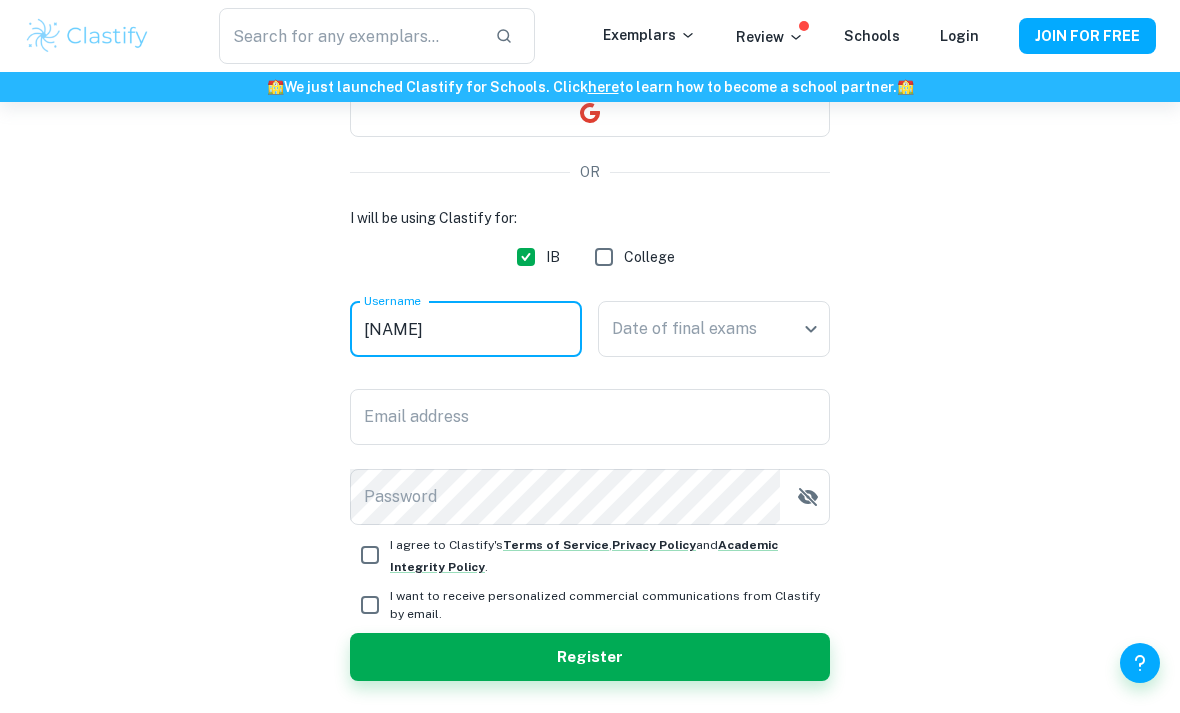 type on "[NAME]" 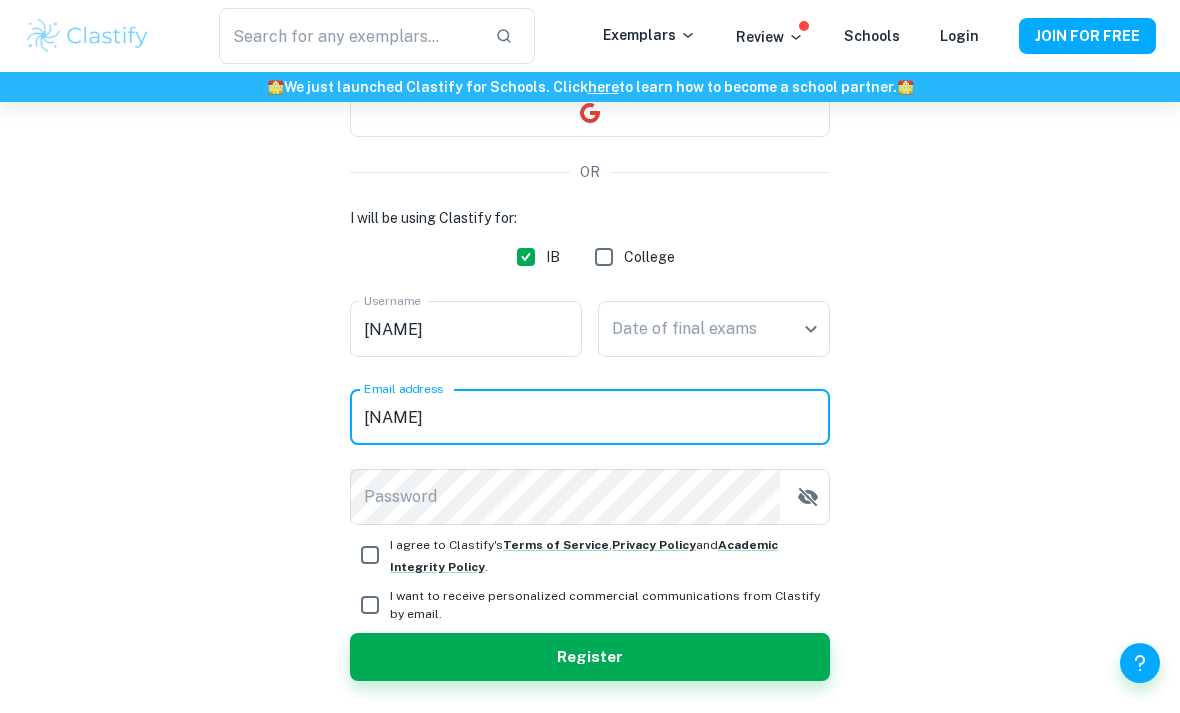 type on "[NAME]" 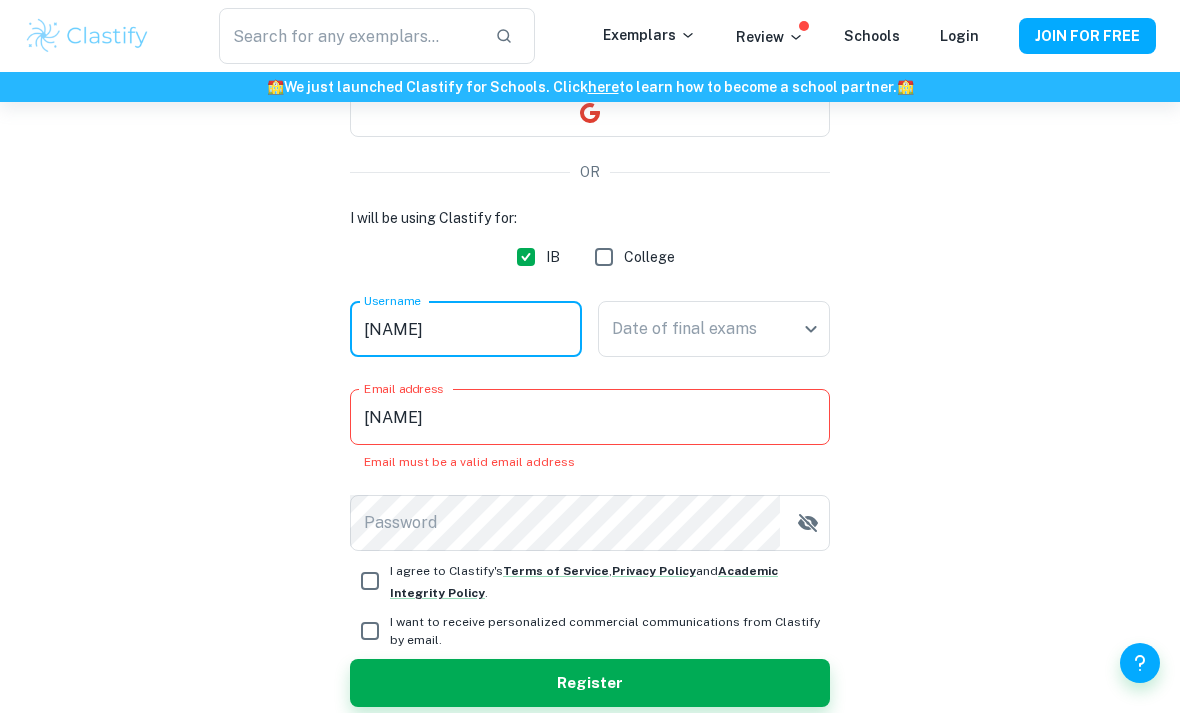 click on "[NAME]" at bounding box center [466, 329] 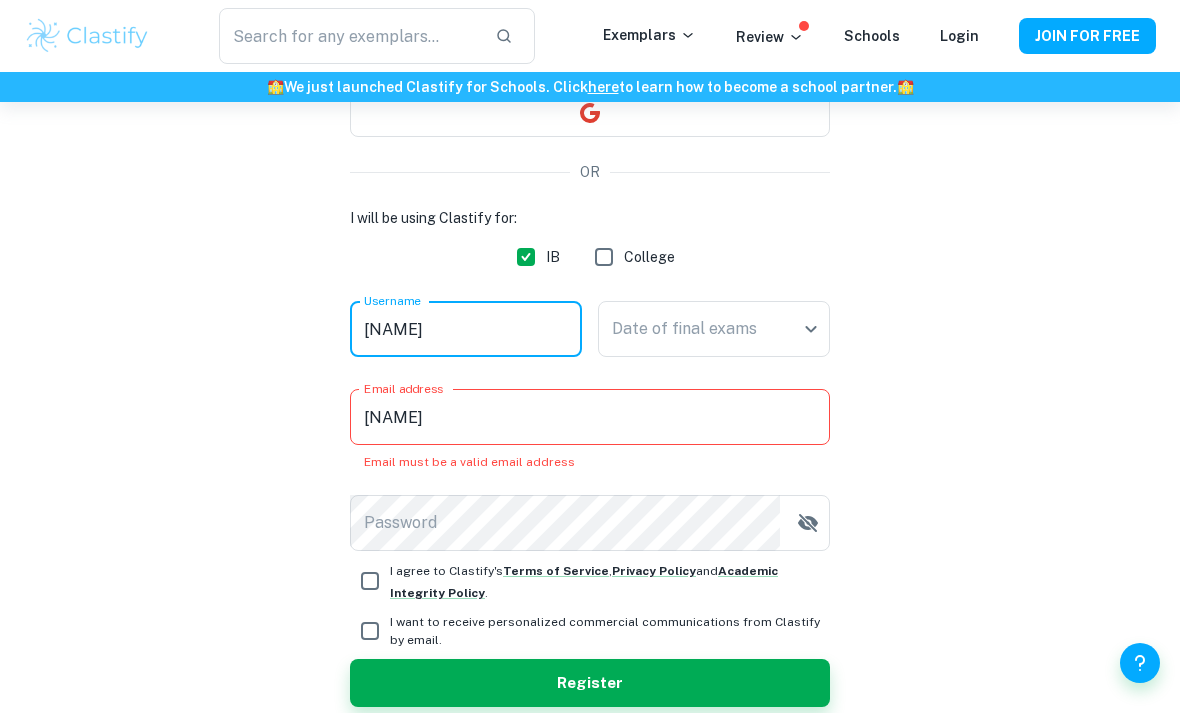type on "[NAME]" 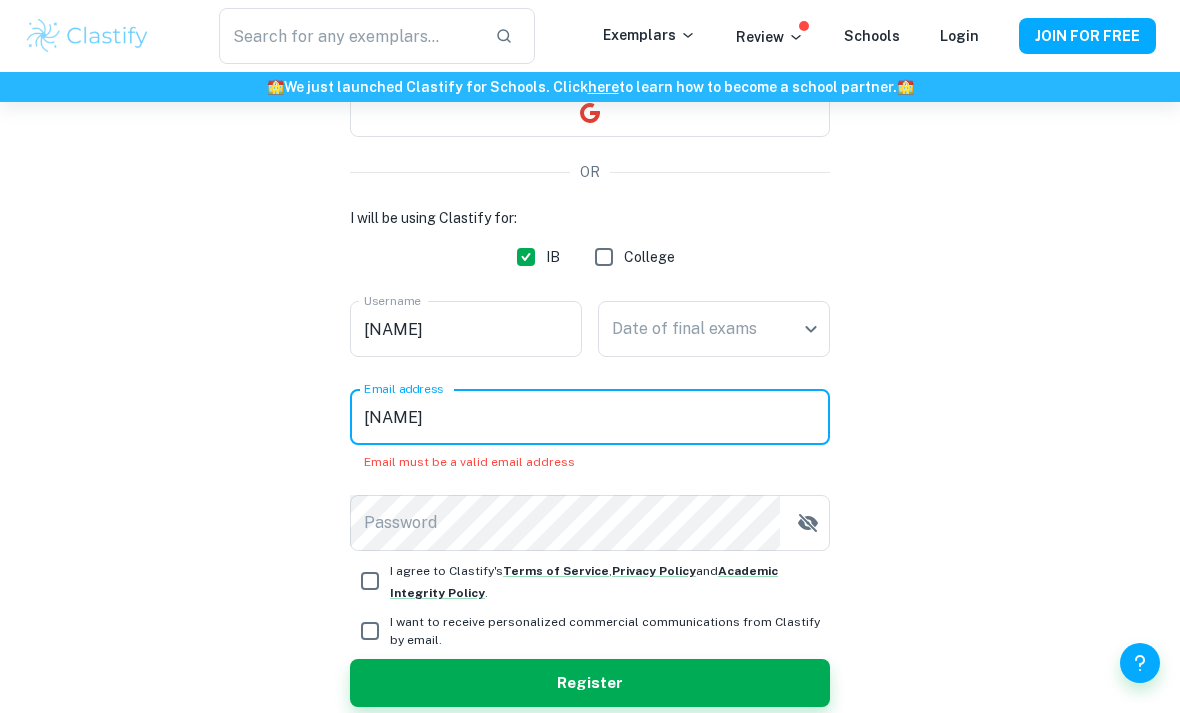 click on "[NAME]" at bounding box center [590, 417] 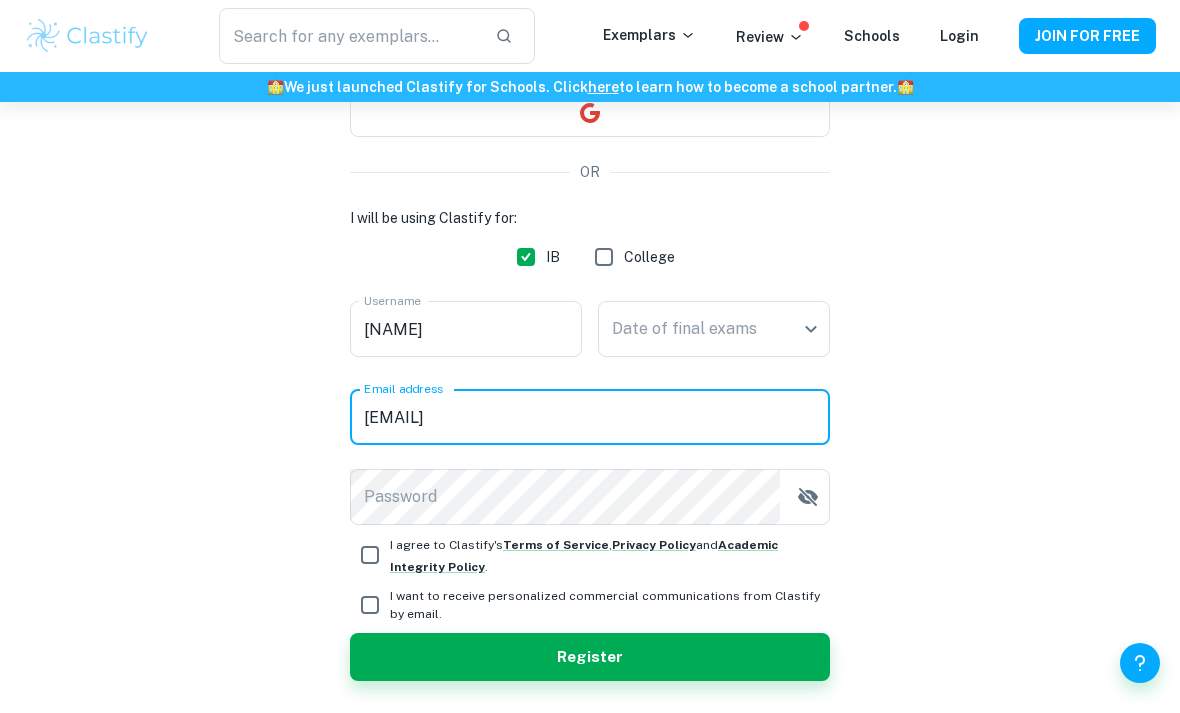 type on "[EMAIL]" 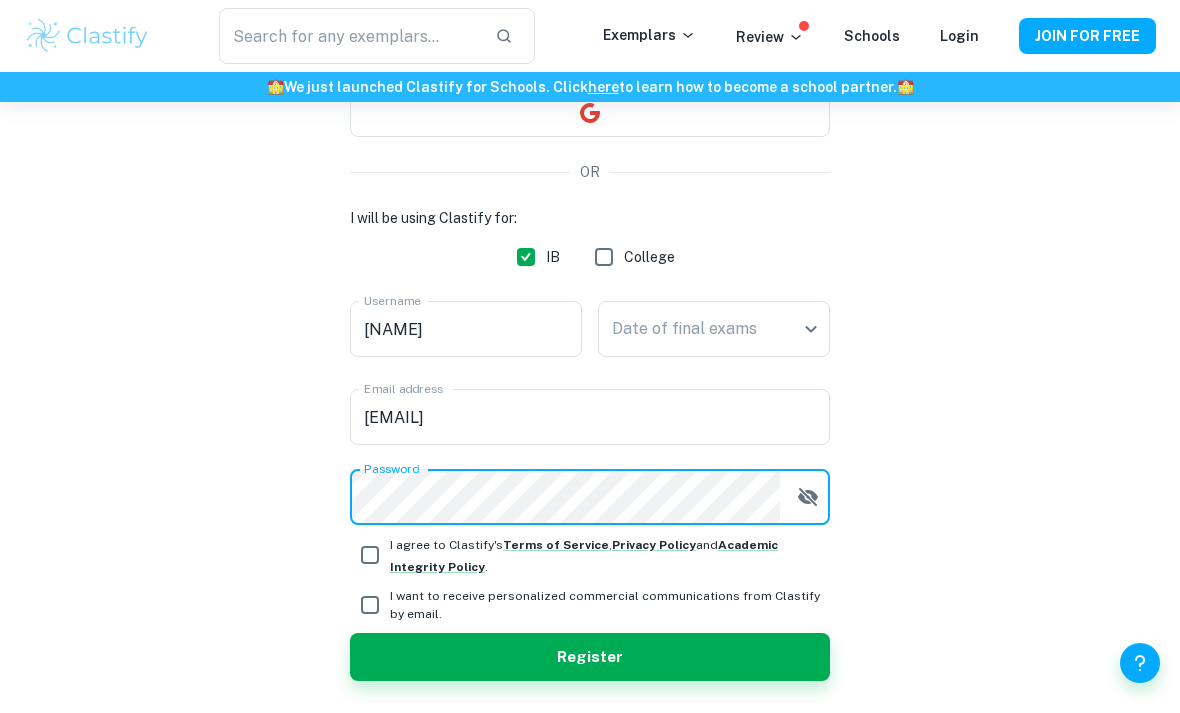 click 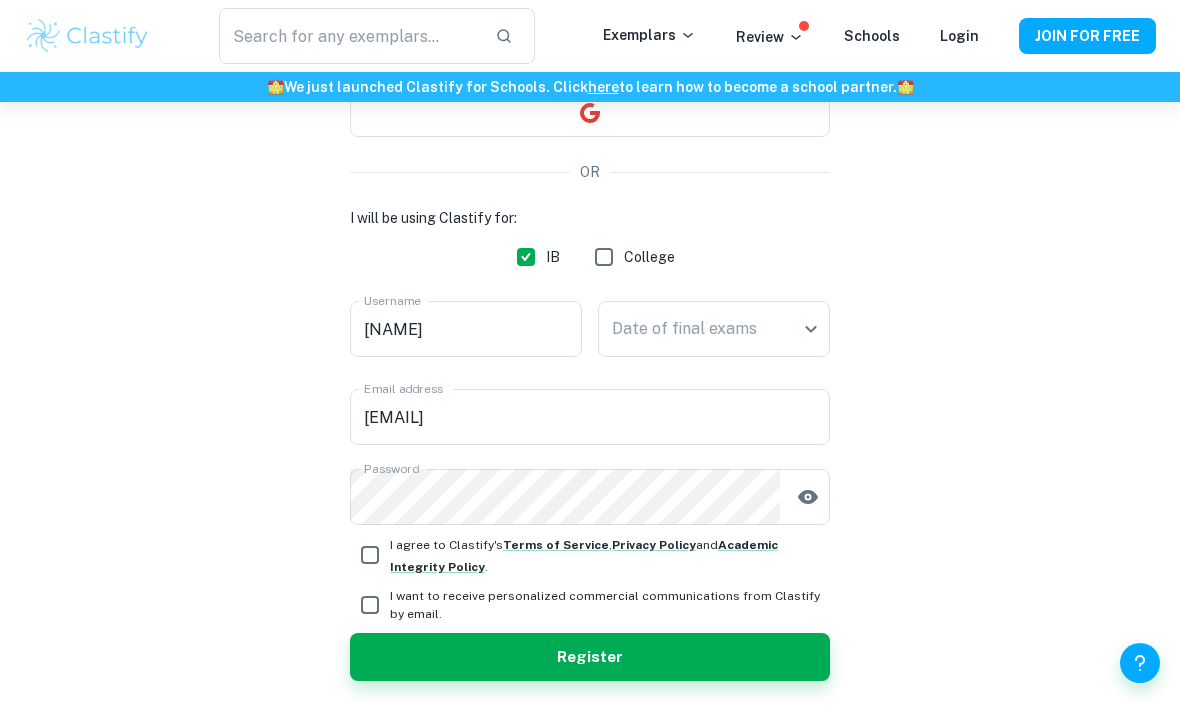 click on "I agree to Clastify's  Terms of Service ,  Privacy Policy  and  Academic Integrity Policy ." at bounding box center (370, 555) 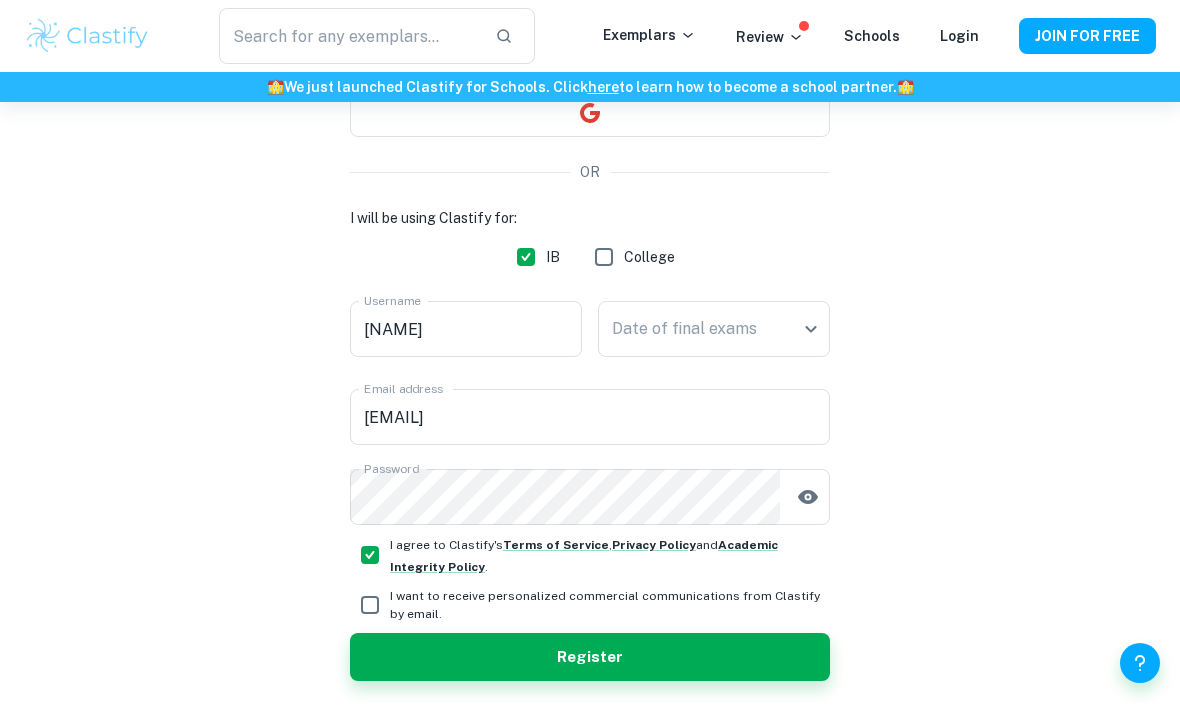 click on "Register" at bounding box center [590, 657] 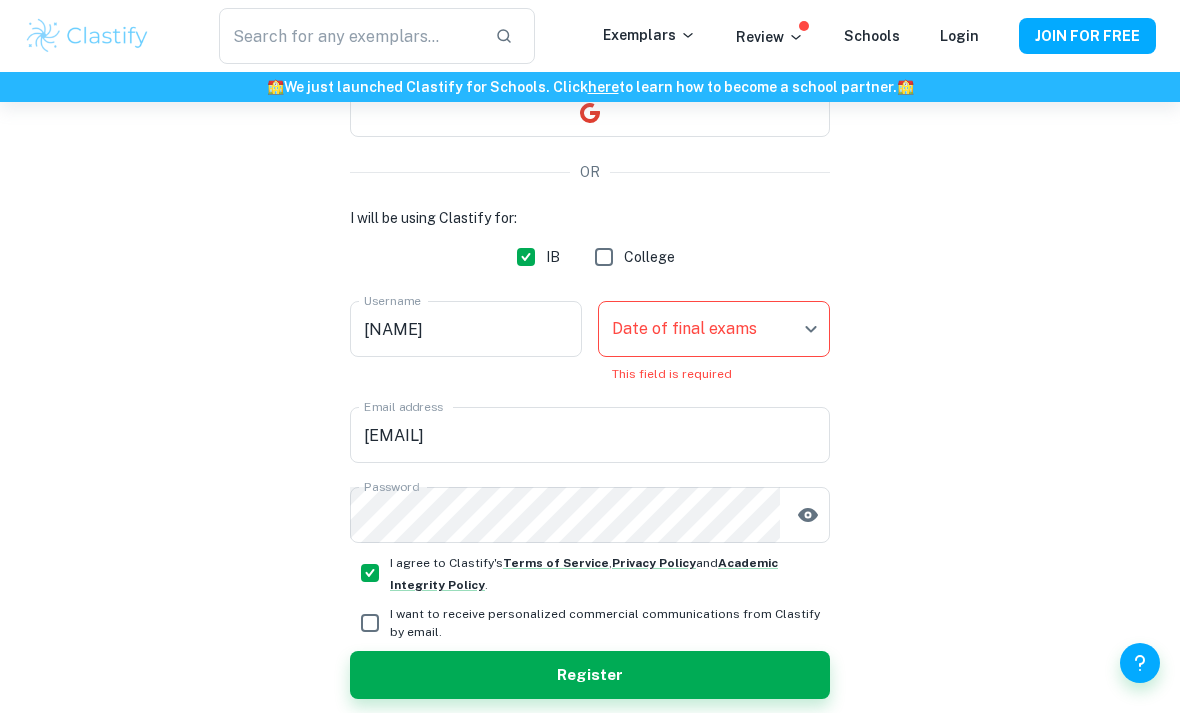click on "We value your privacy We use cookies to enhance your browsing experience, serve personalised ads or content, and analyse our traffic. By clicking "Accept All", you consent to our use of cookies.   Cookie Policy Customise   Reject All   Accept All   Customise Consent Preferences   We use cookies to help you navigate efficiently and perform certain functions. You will find detailed information about all cookies under each consent category below. The cookies that are categorised as "Necessary" are stored on your browser as they are essential for enabling the basic functionalities of the site. ...  Show more For more information on how Google's third-party cookies operate and handle your data, see:   Google Privacy Policy Necessary Always Active Necessary cookies are required to enable the basic features of this site, such as providing secure log-in or adjusting your consent preferences. These cookies do not store any personally identifiable data. Functional Analytics Performance Advertisement Uncategorised" at bounding box center (590, 241) 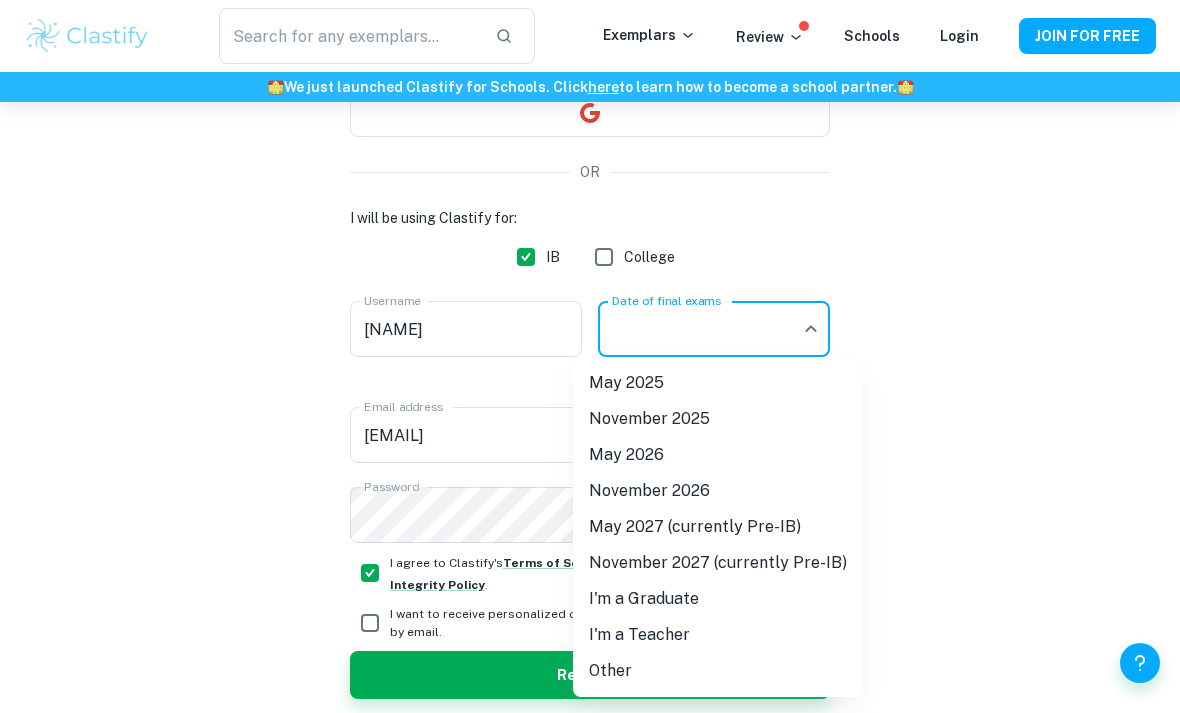 click on "May 2026" at bounding box center (718, 455) 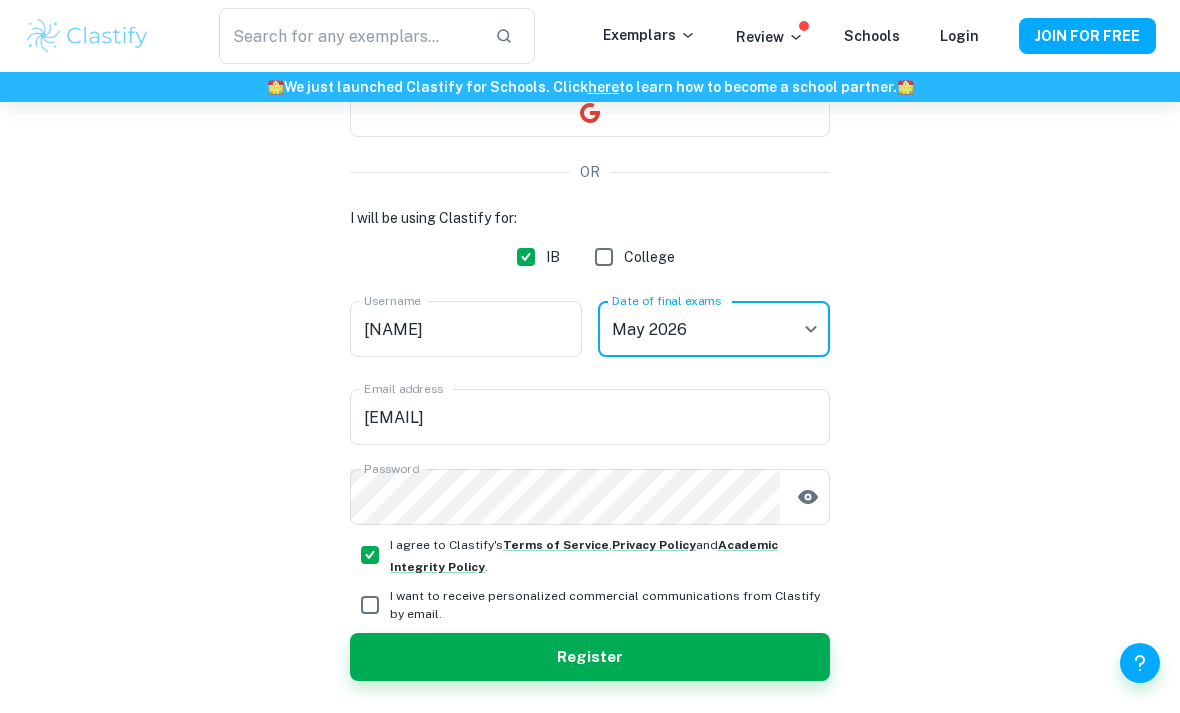 type on "M26" 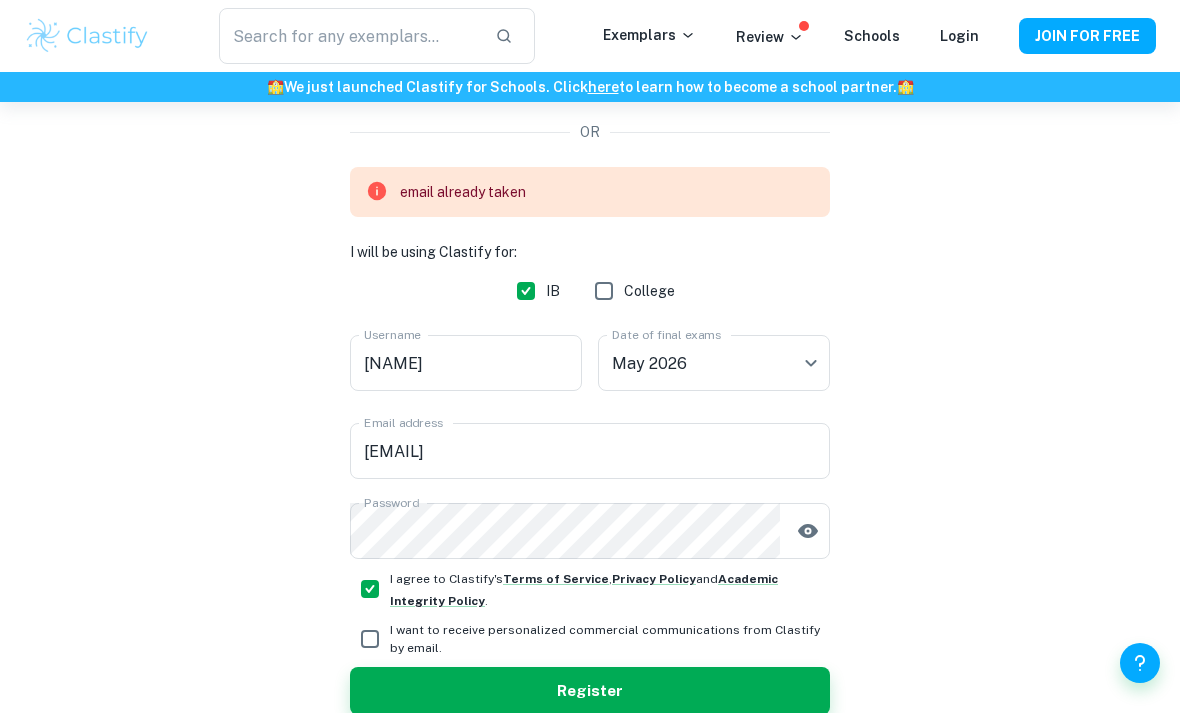 scroll, scrollTop: 0, scrollLeft: 0, axis: both 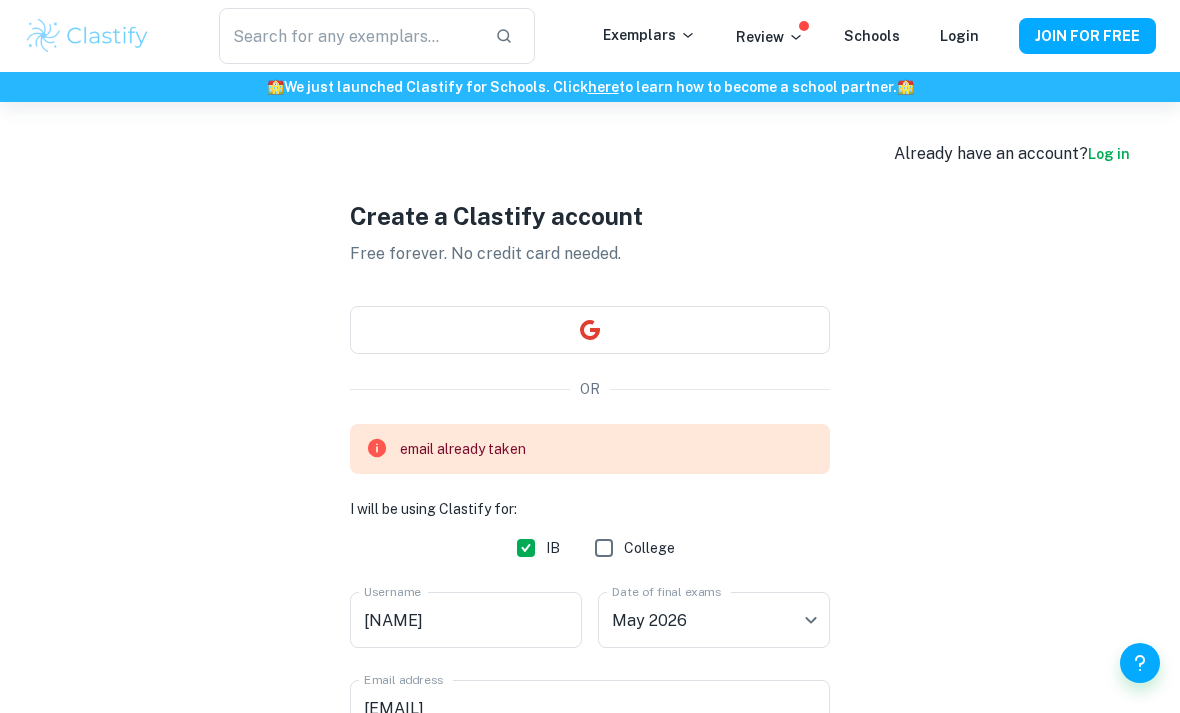 click on "Log in" at bounding box center [1109, 154] 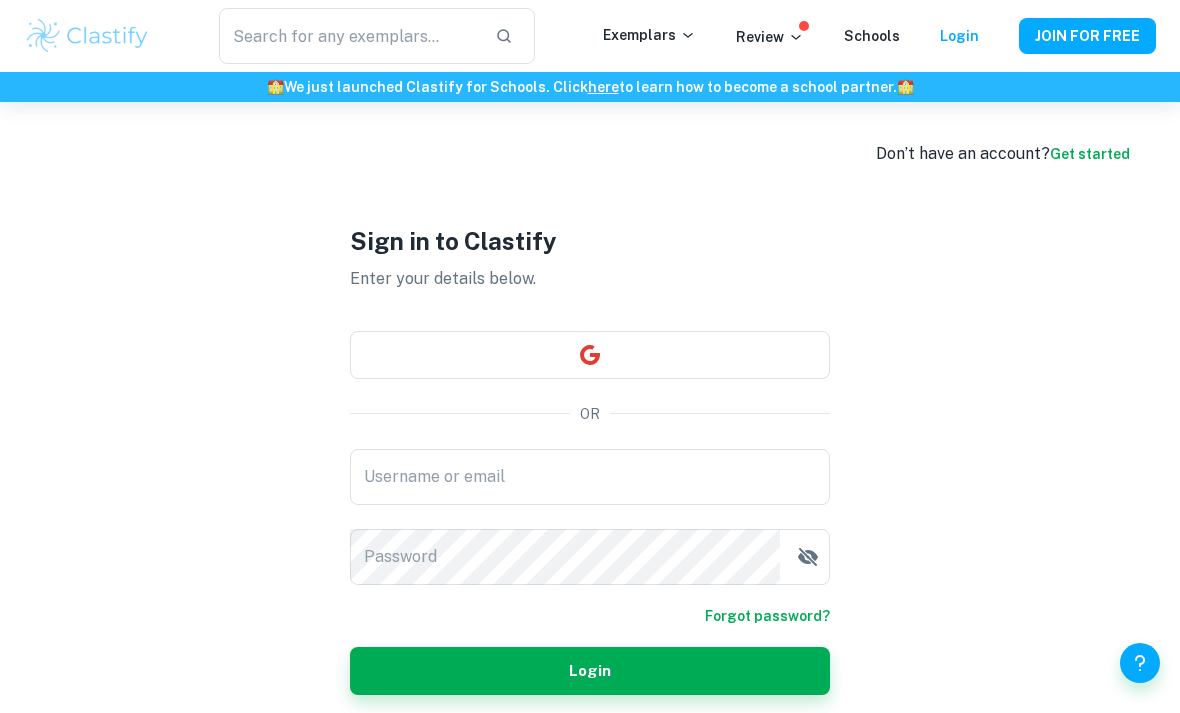 click on "Username or email" at bounding box center (590, 477) 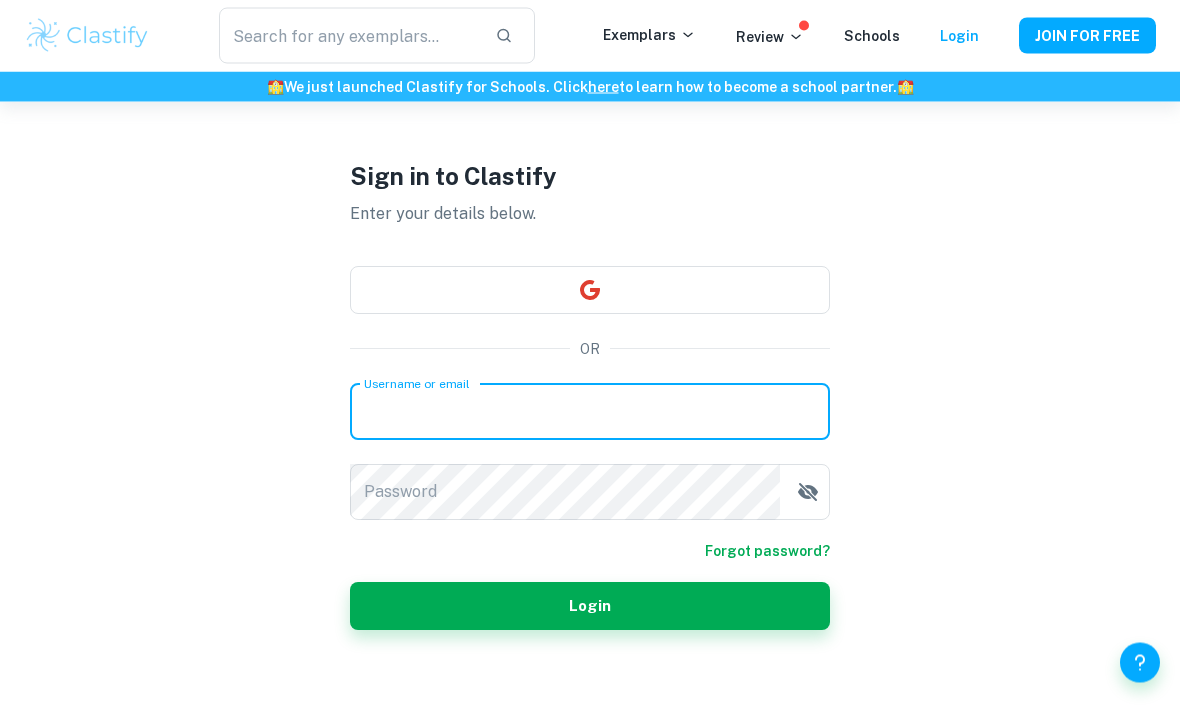 click at bounding box center [590, 291] 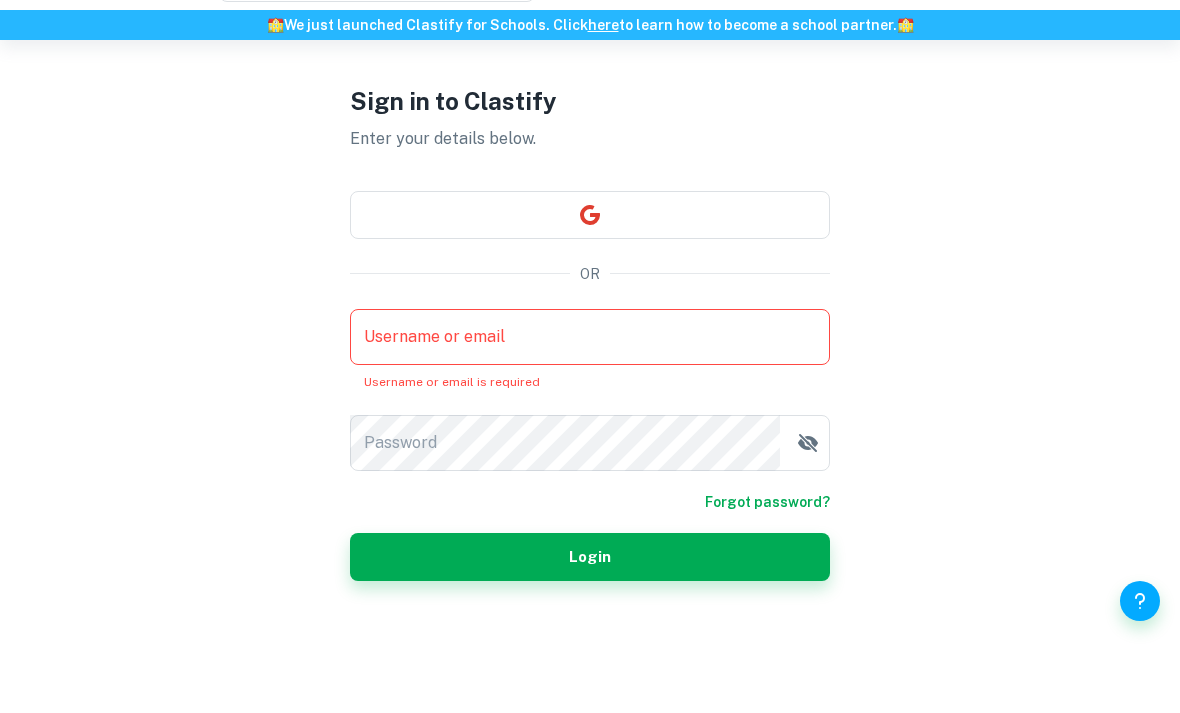 scroll, scrollTop: 129, scrollLeft: 0, axis: vertical 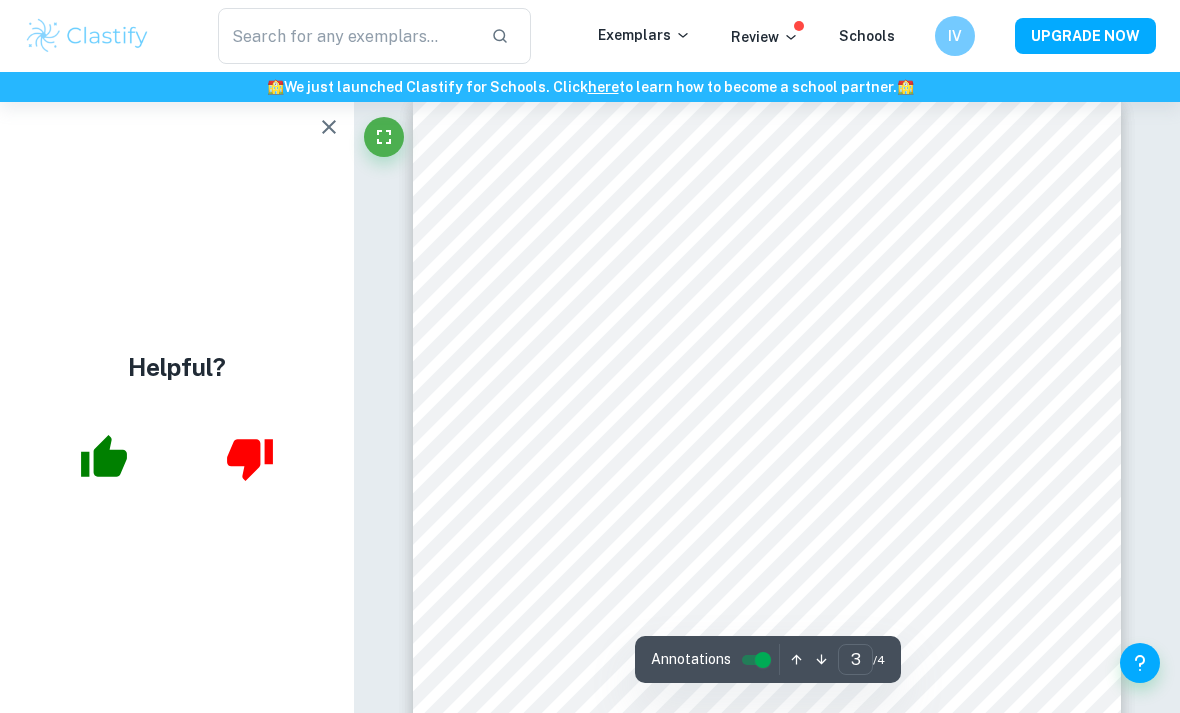 type on "2" 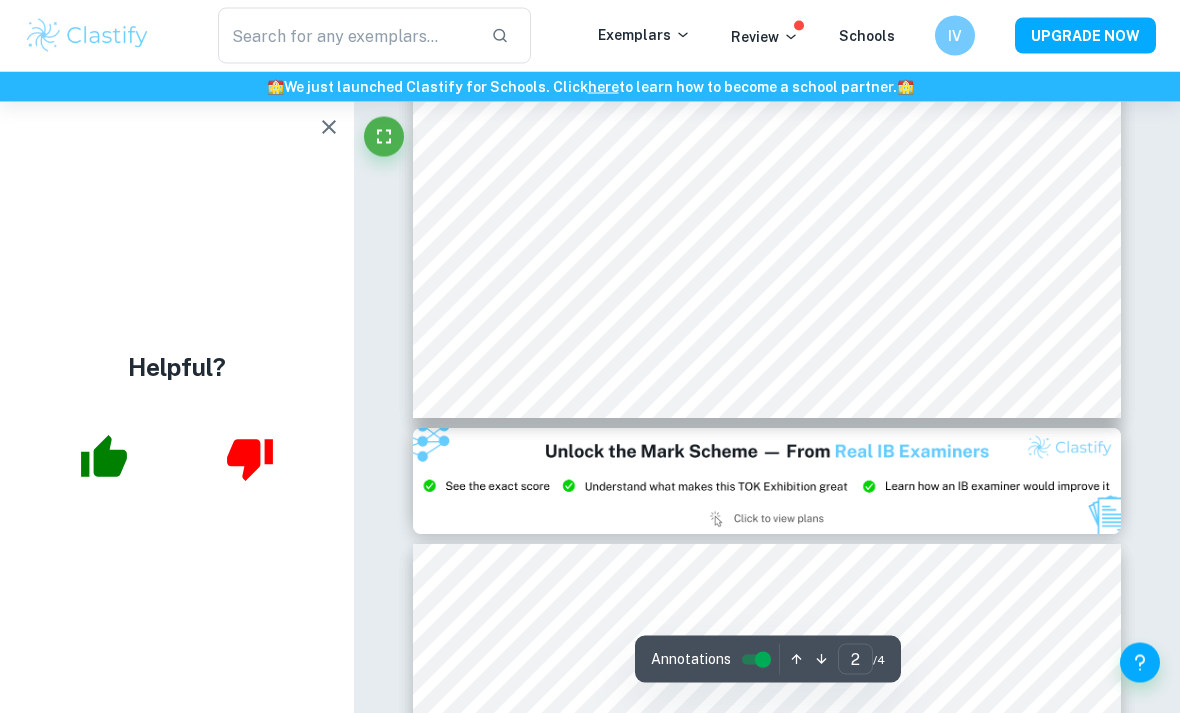 scroll, scrollTop: 1369, scrollLeft: 0, axis: vertical 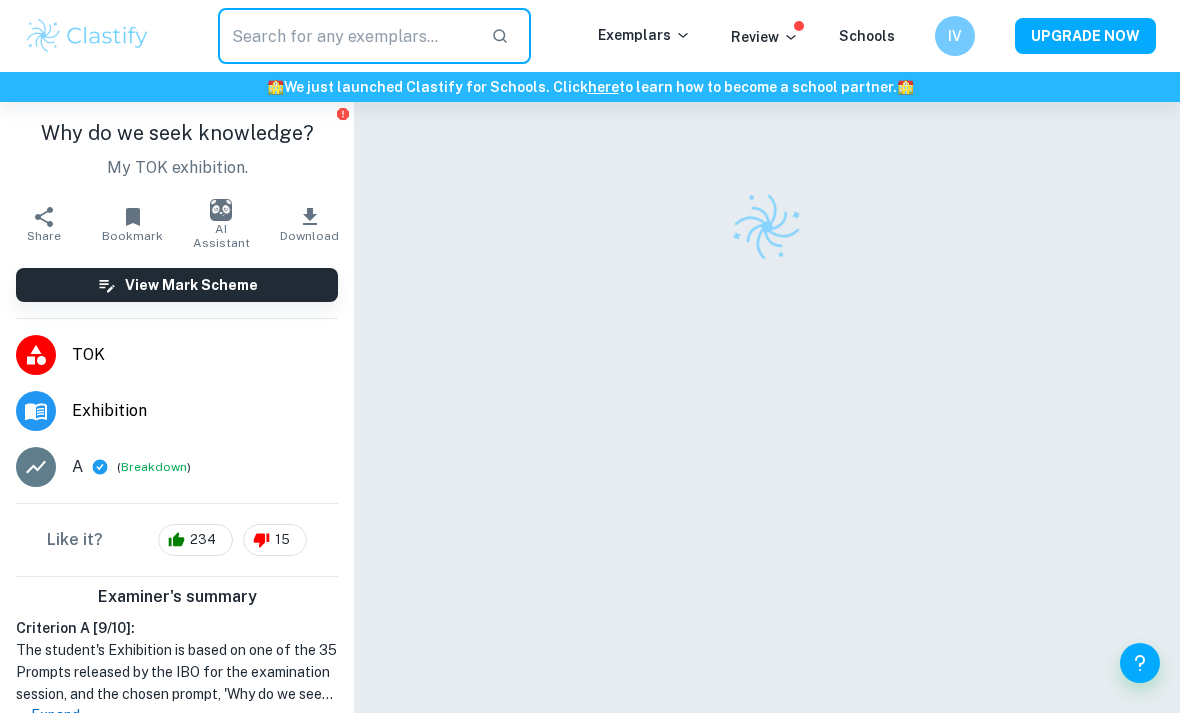 click at bounding box center (346, 36) 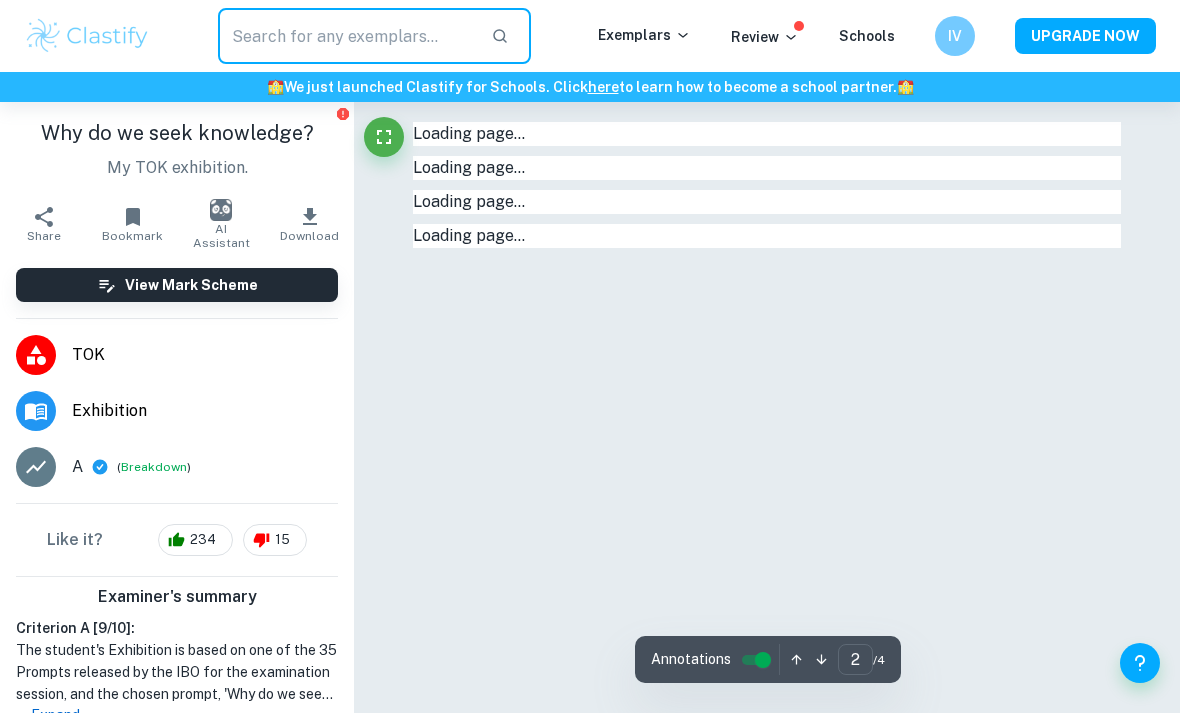 type on "w" 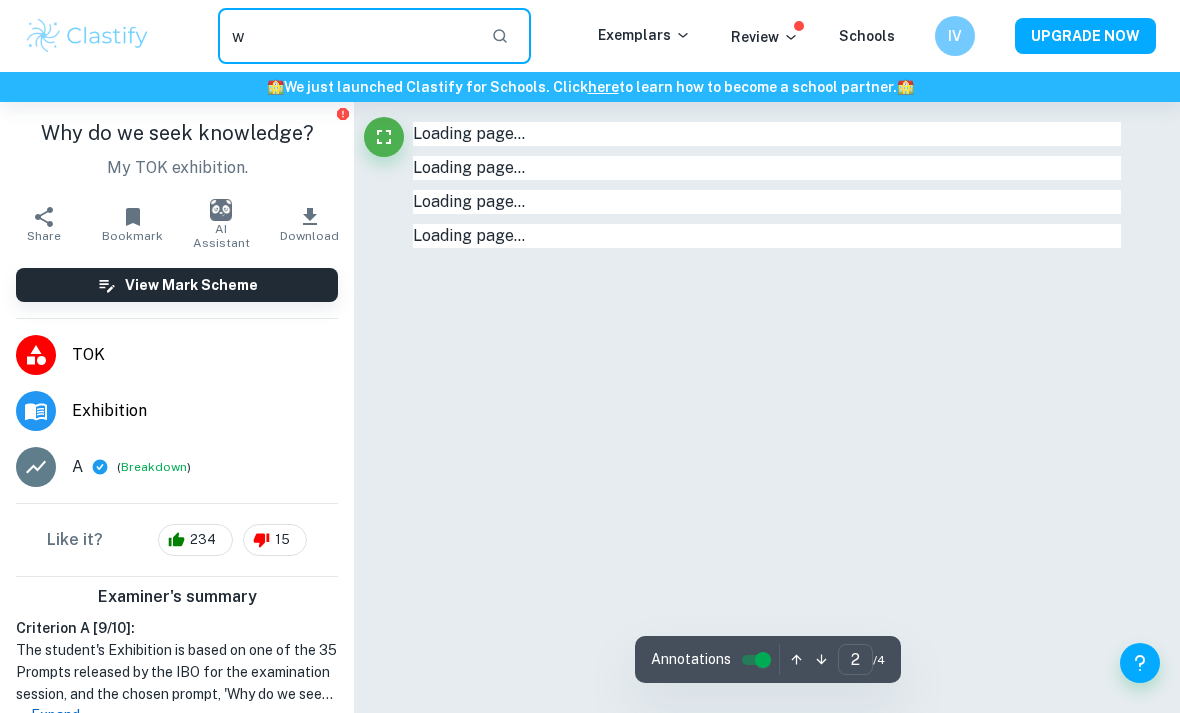 type on "1" 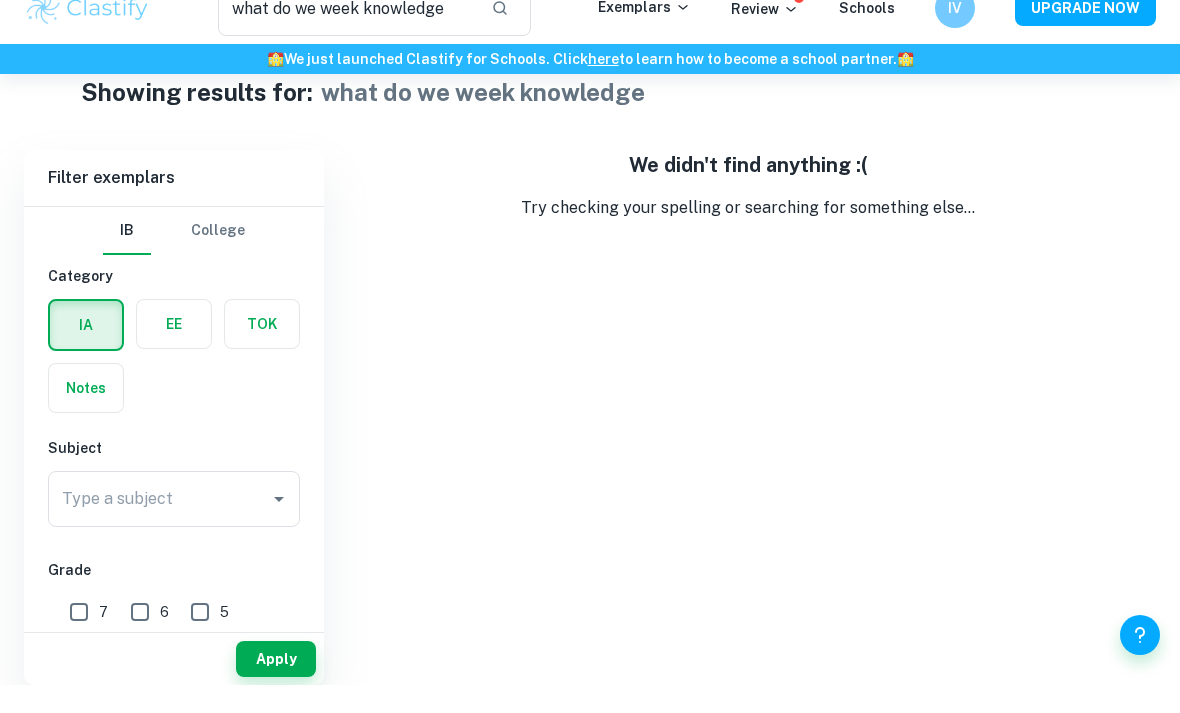 scroll, scrollTop: 38, scrollLeft: 0, axis: vertical 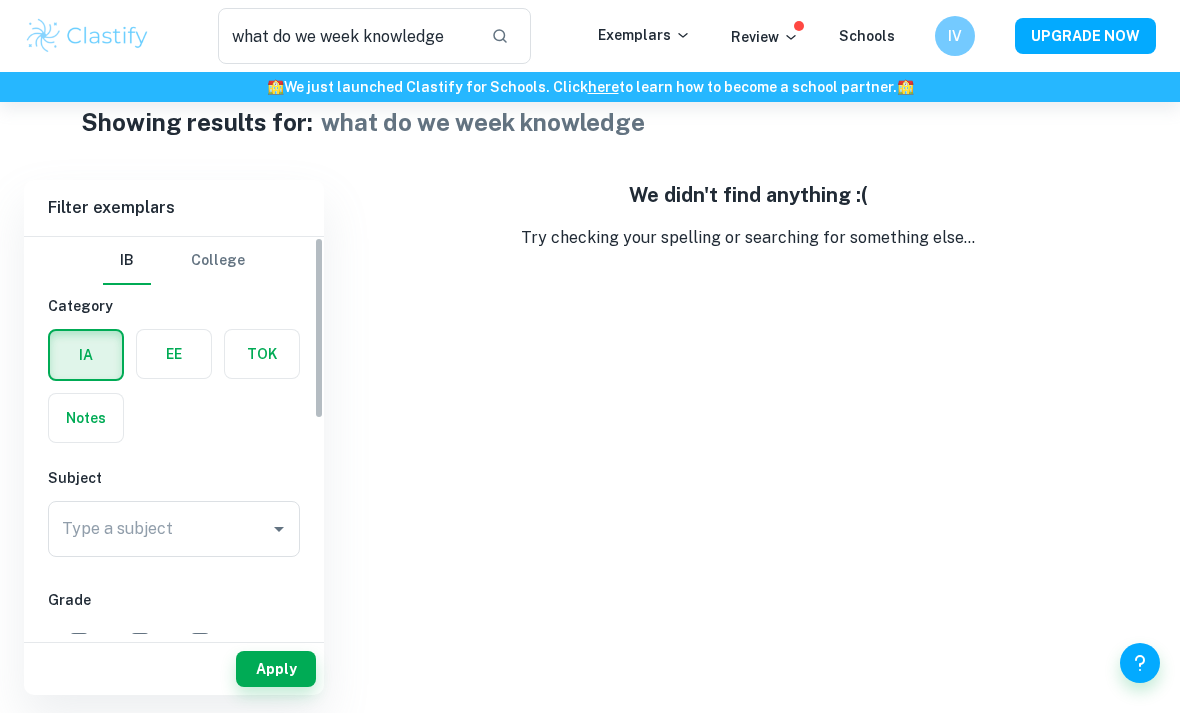 click at bounding box center [262, 354] 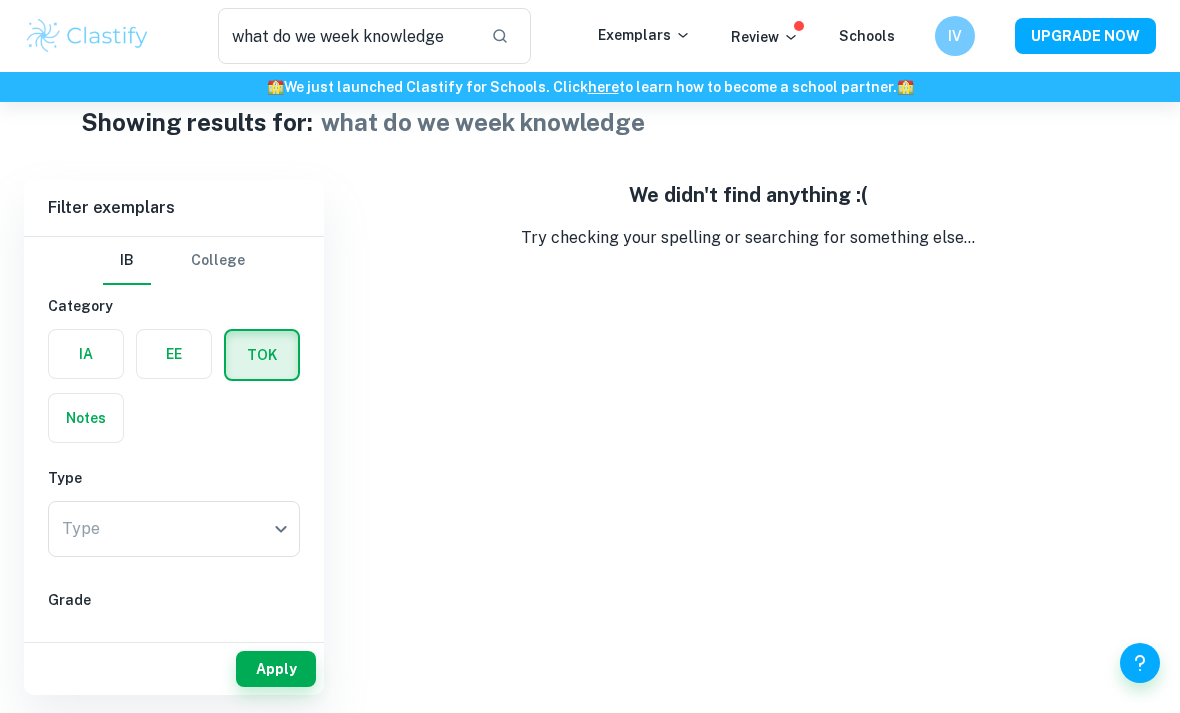 click on "Apply" at bounding box center (276, 669) 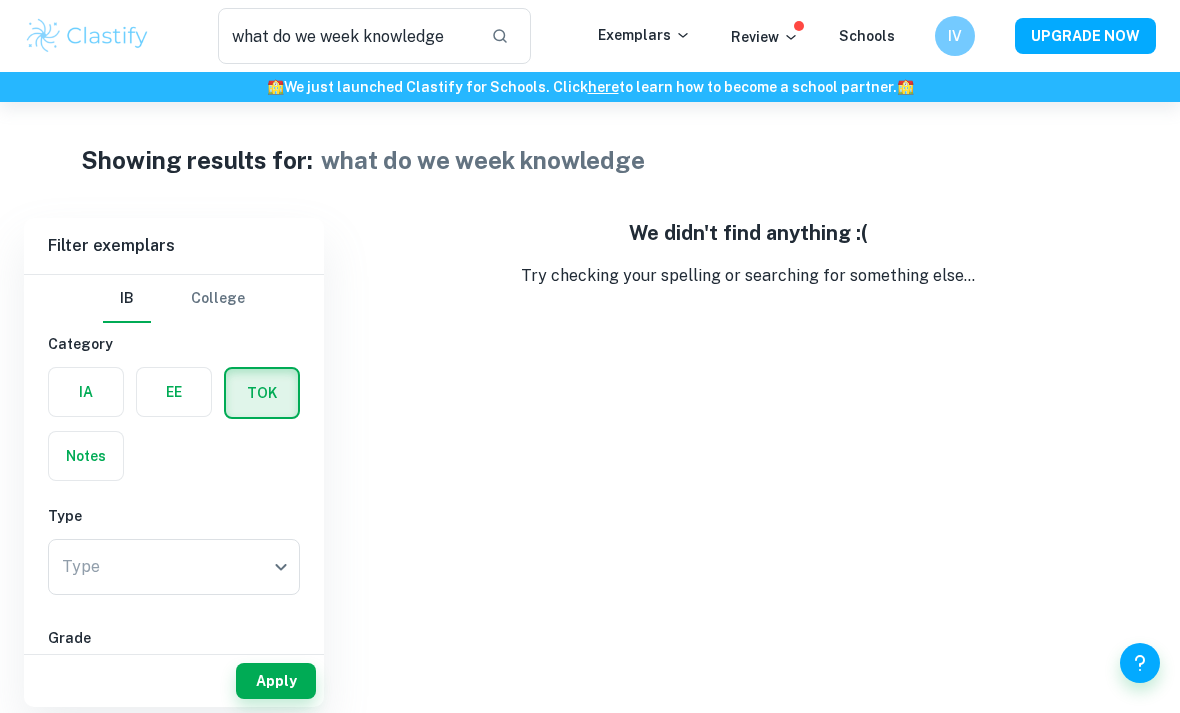 scroll, scrollTop: 12, scrollLeft: 0, axis: vertical 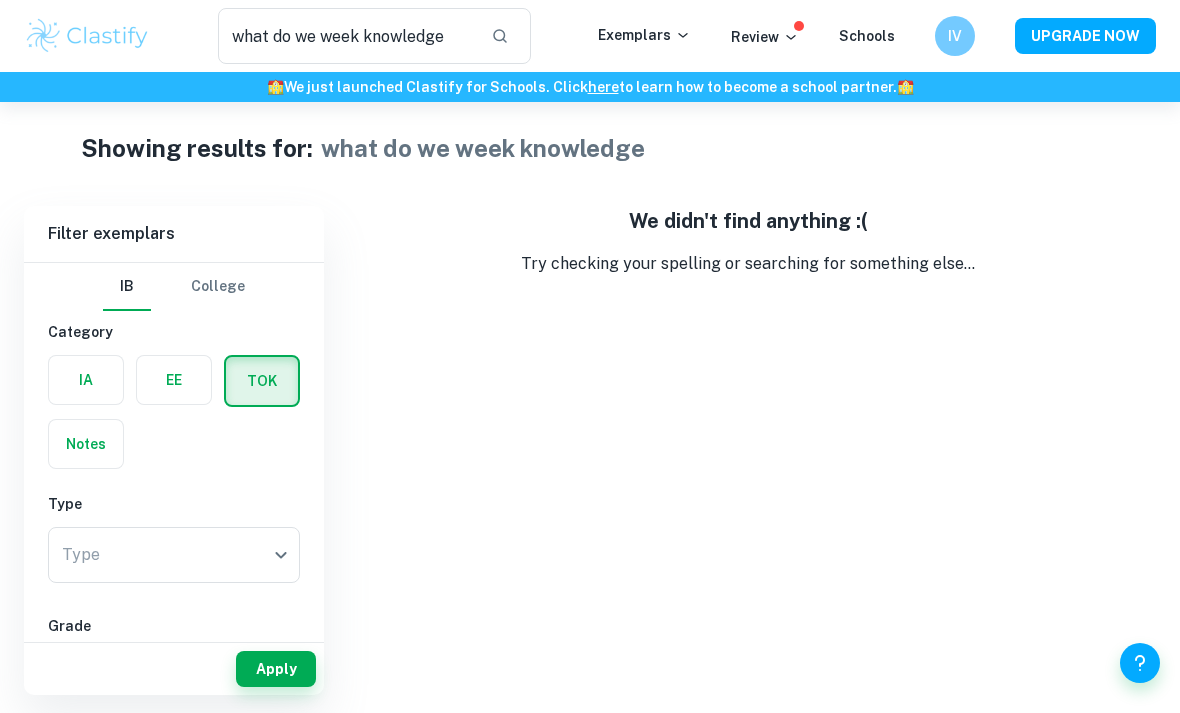 click on "what do we week knowledge" at bounding box center [346, 36] 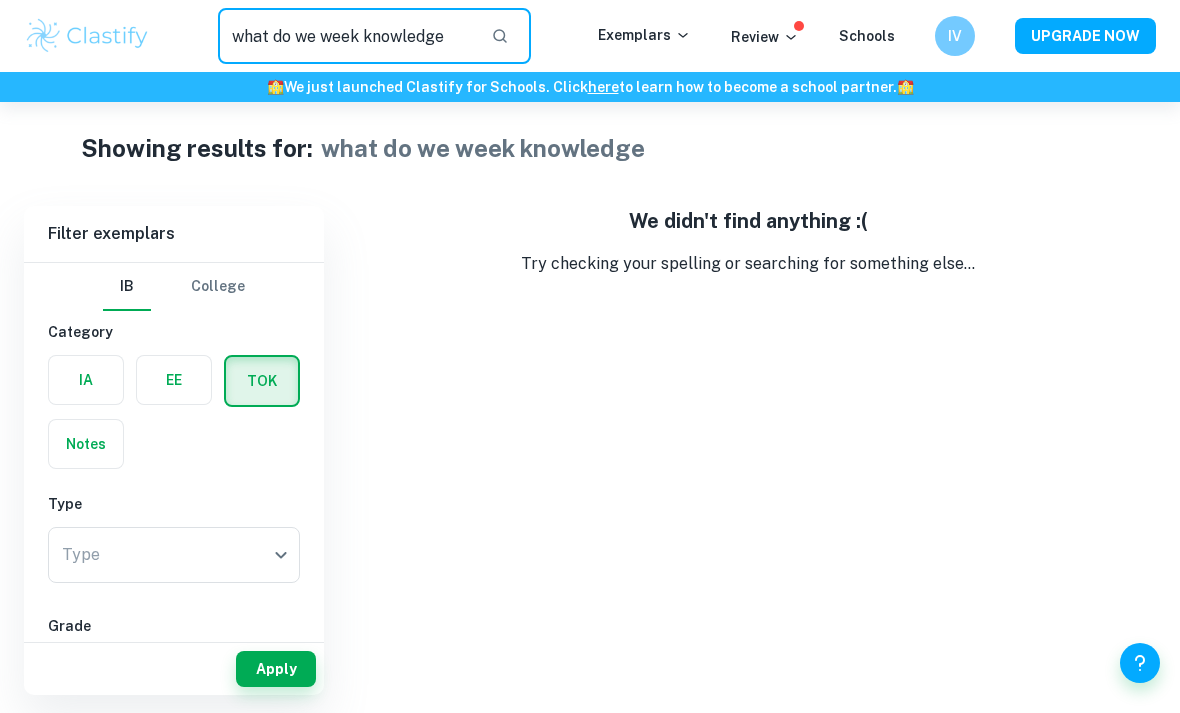 click on "what do we week knowledge" at bounding box center [346, 36] 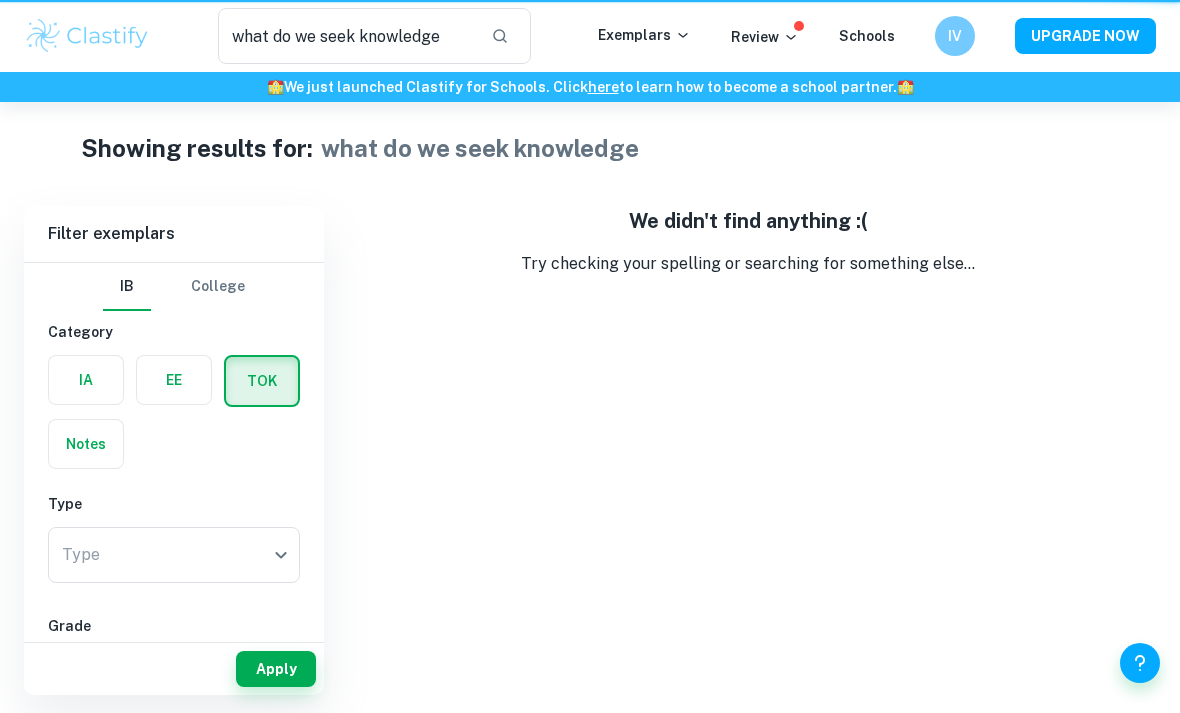 scroll, scrollTop: 0, scrollLeft: 0, axis: both 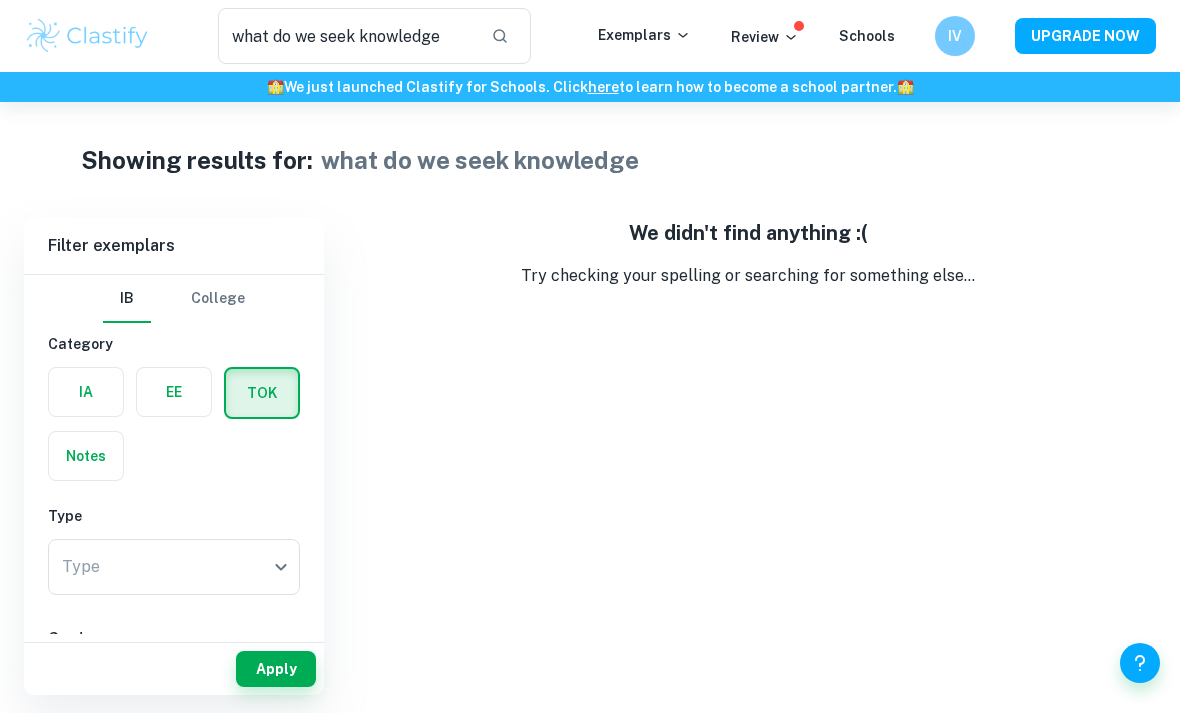 click on "what do we seek knowledge" at bounding box center [346, 36] 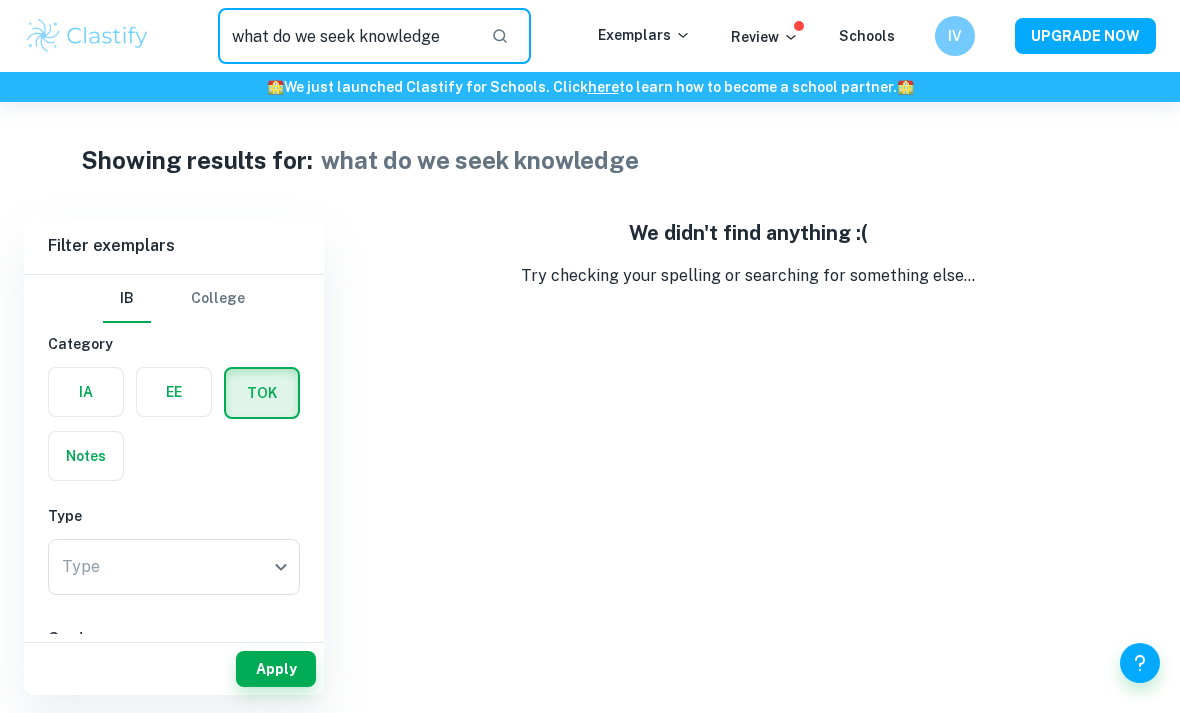 click on "what do we seek knowledge" at bounding box center (346, 36) 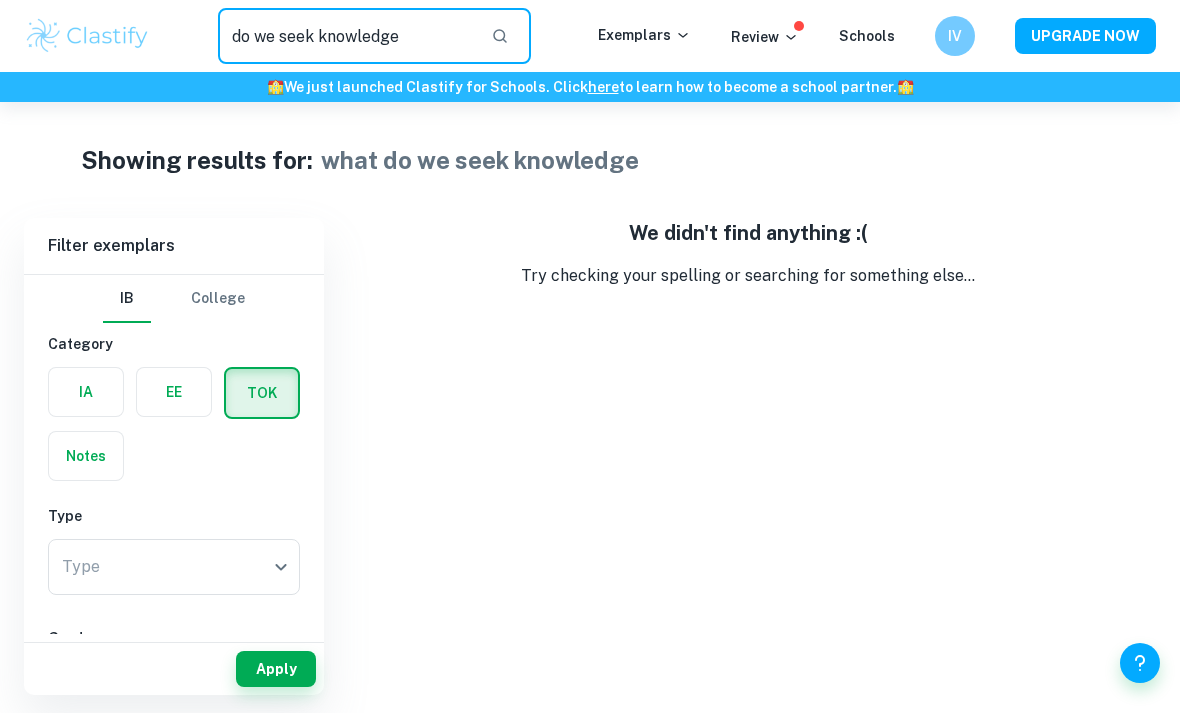 type on "do we seek knowledge" 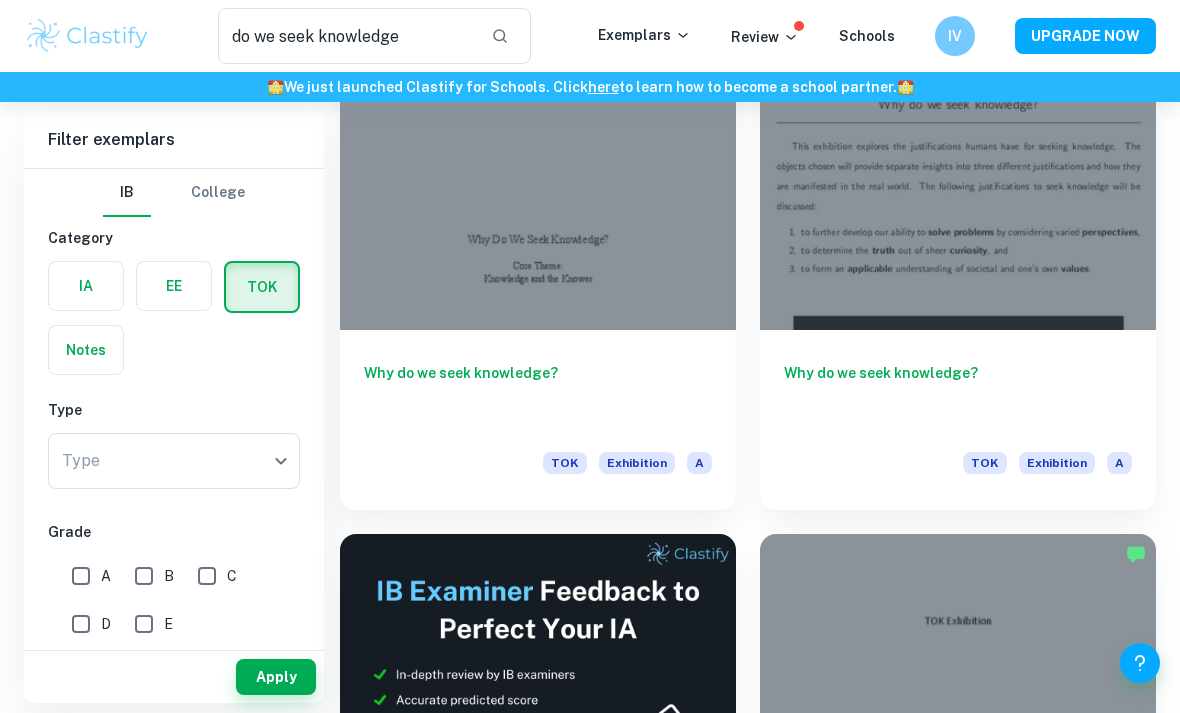 scroll, scrollTop: 194, scrollLeft: 0, axis: vertical 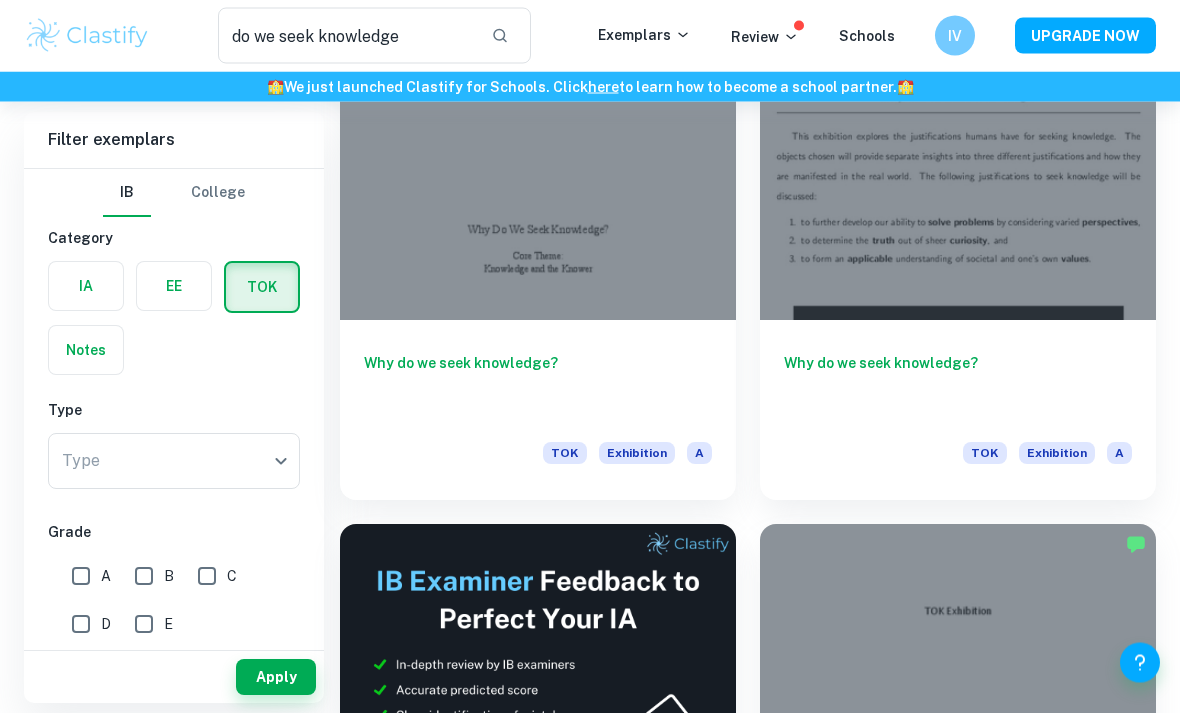 click at bounding box center [958, 172] 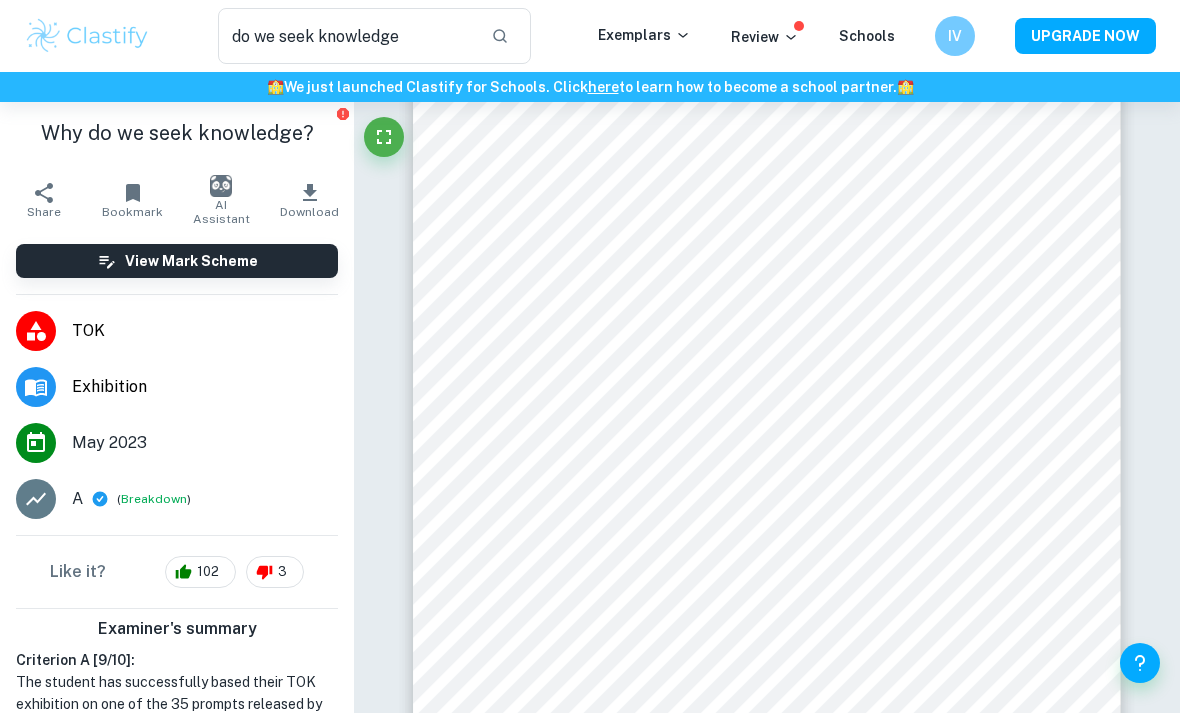 scroll, scrollTop: 50, scrollLeft: 0, axis: vertical 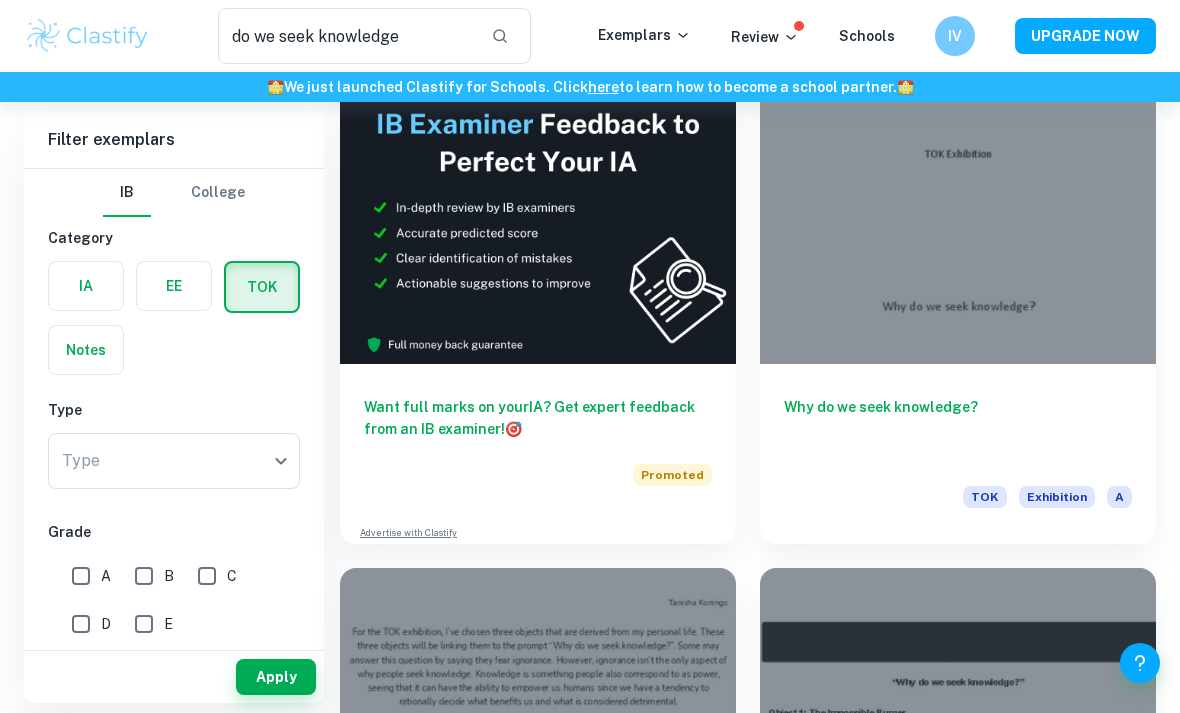 click at bounding box center [958, 215] 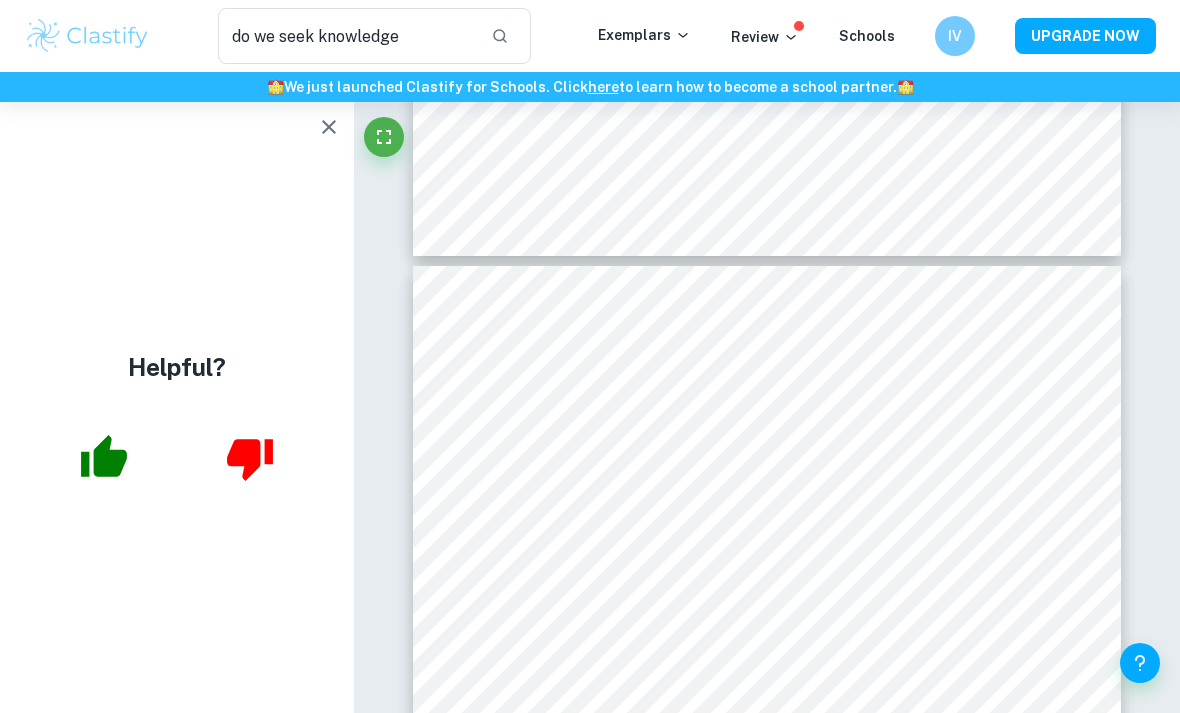 scroll, scrollTop: 3793, scrollLeft: 0, axis: vertical 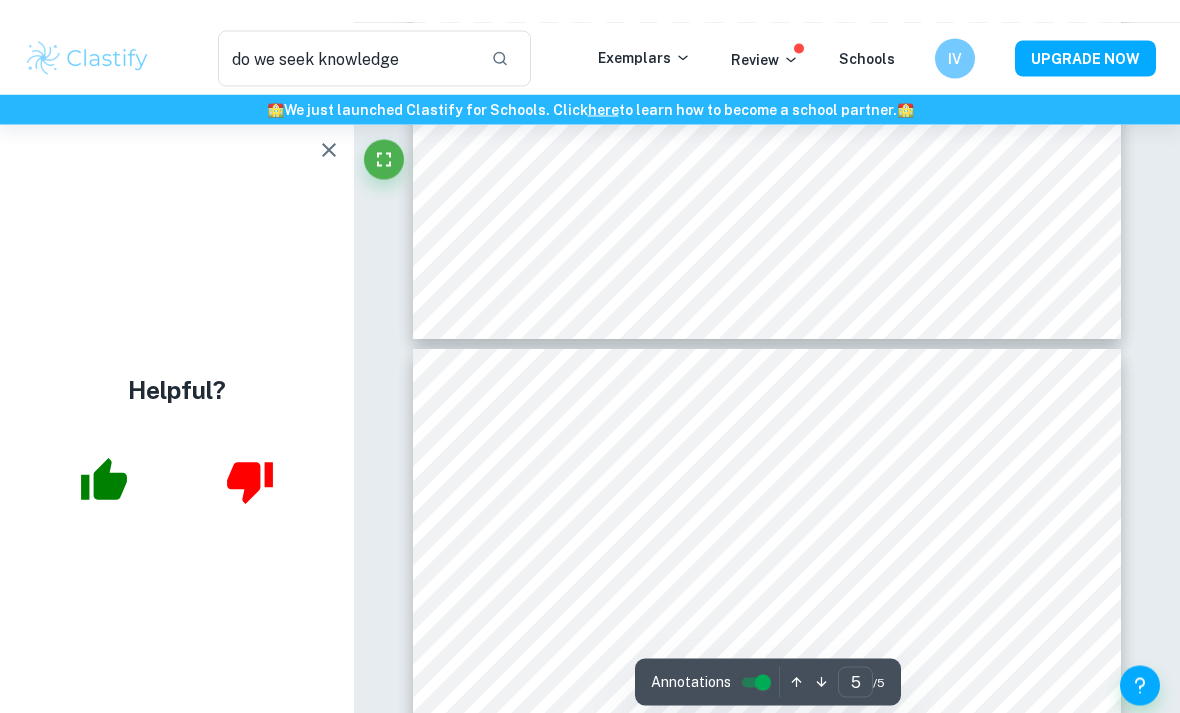 type on "4" 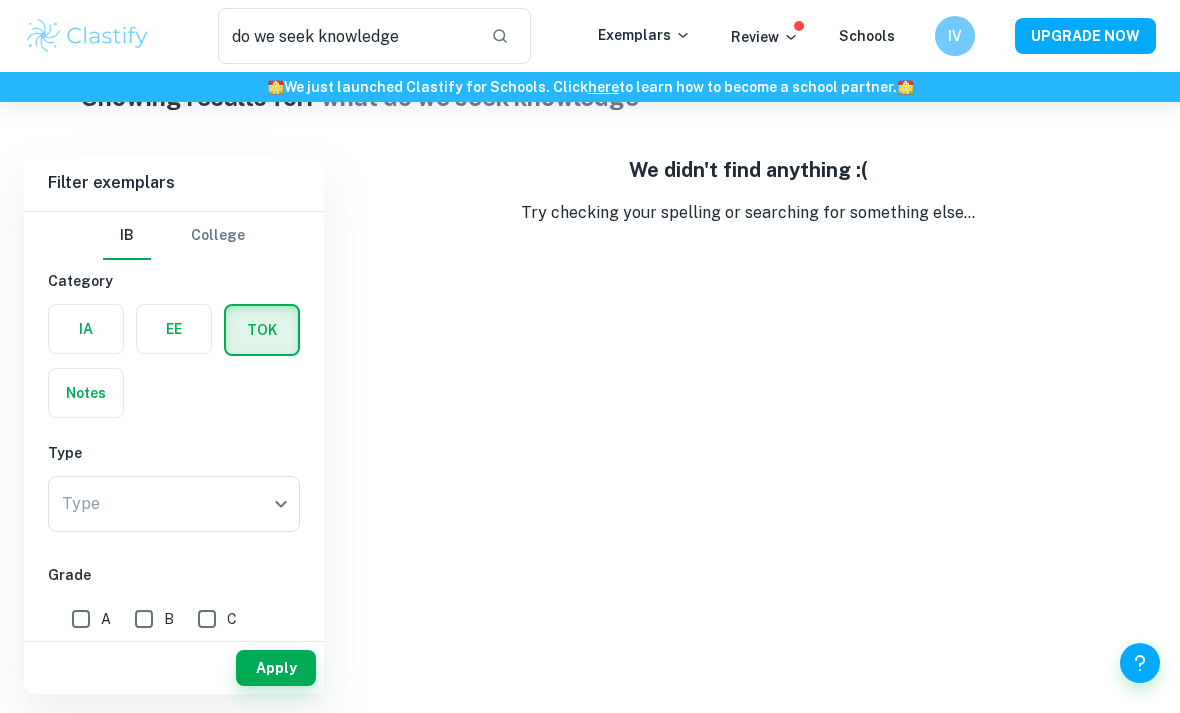scroll, scrollTop: 62, scrollLeft: 0, axis: vertical 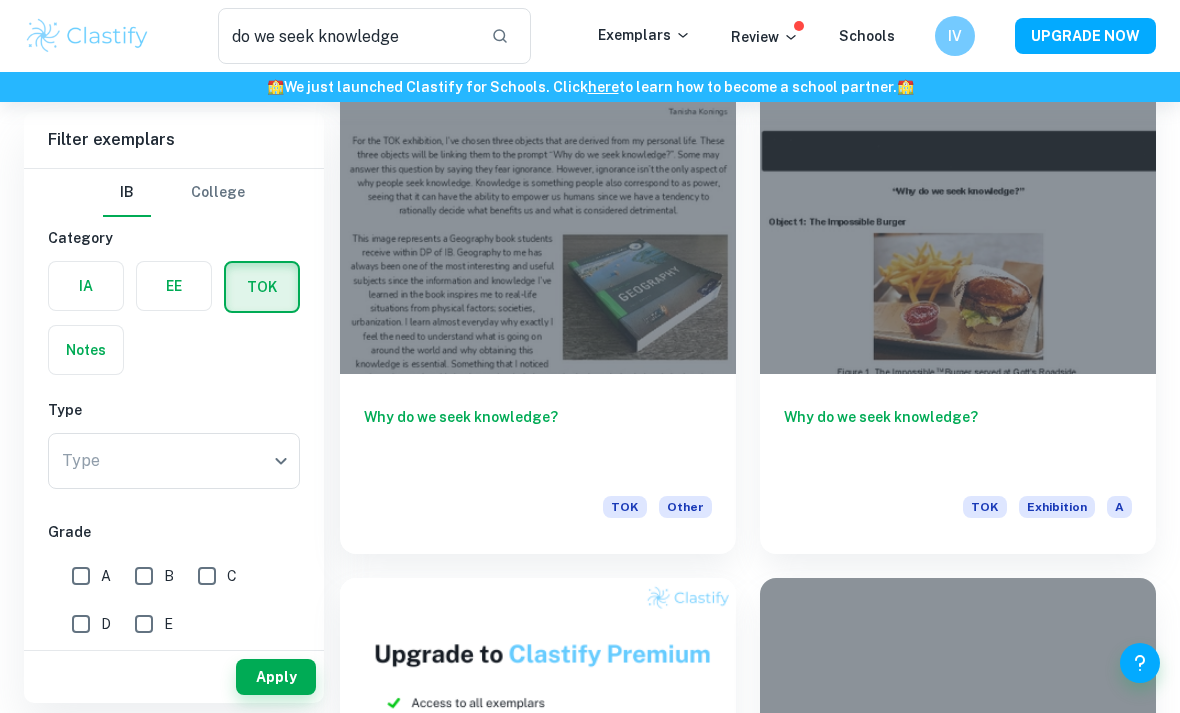 click at bounding box center (958, 225) 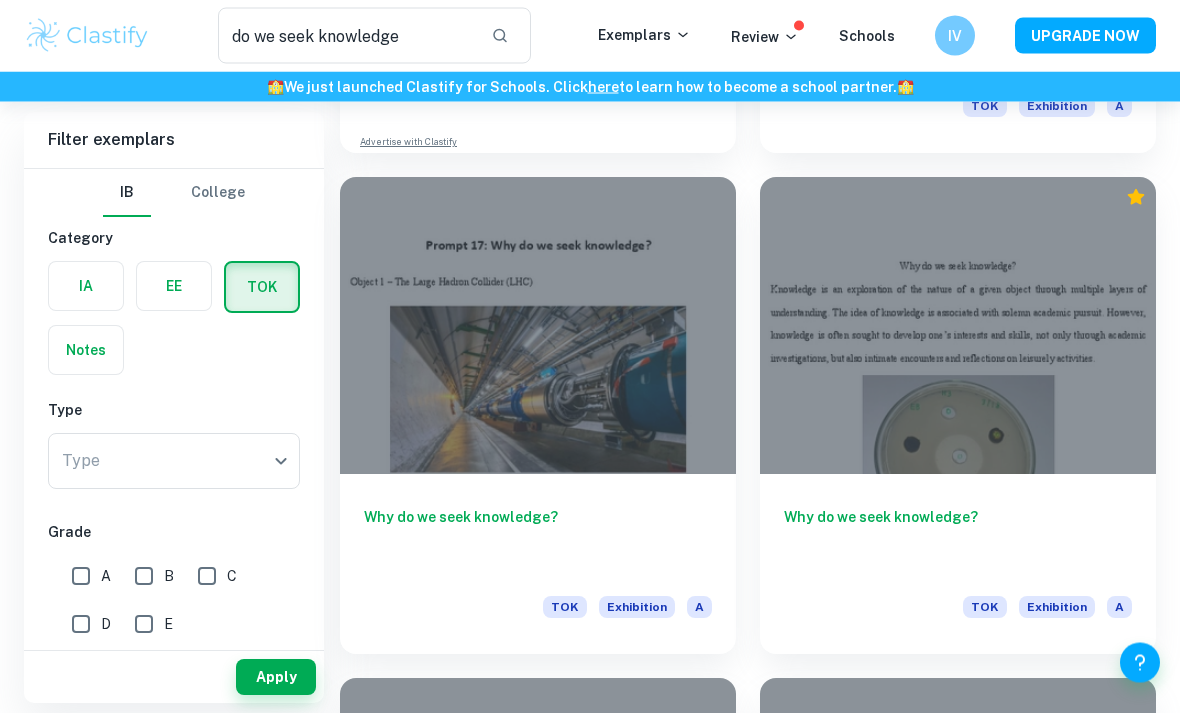 scroll, scrollTop: 2116, scrollLeft: 0, axis: vertical 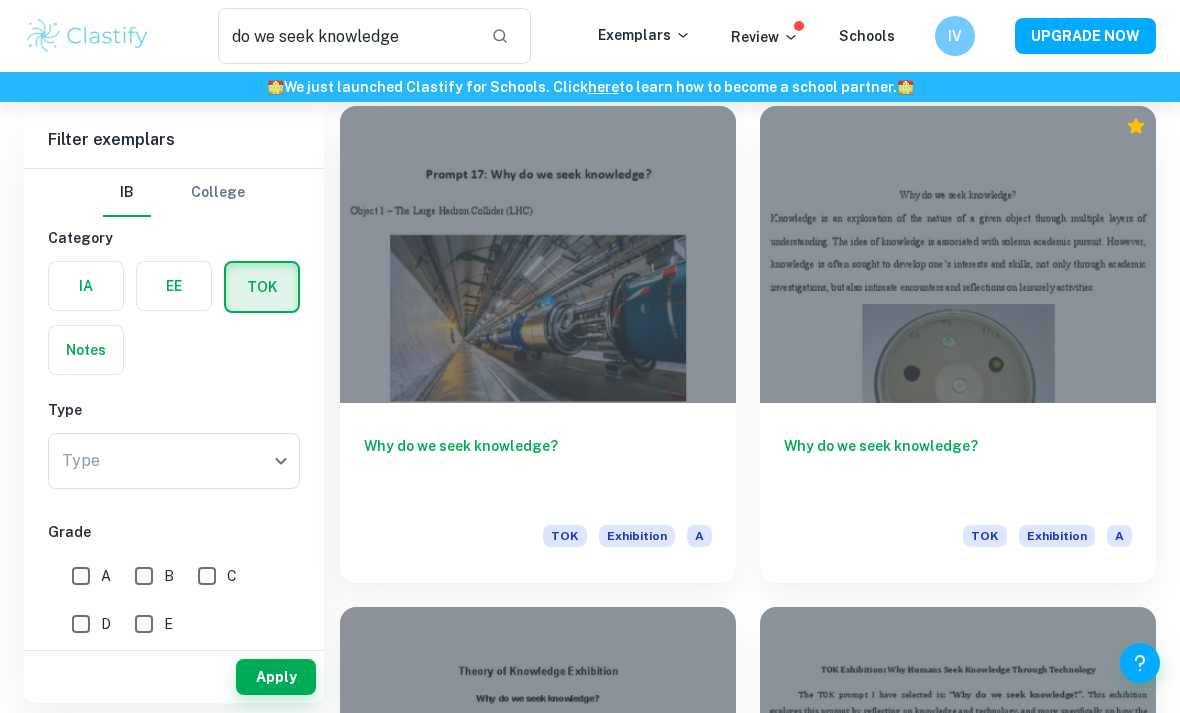 click at bounding box center (538, 254) 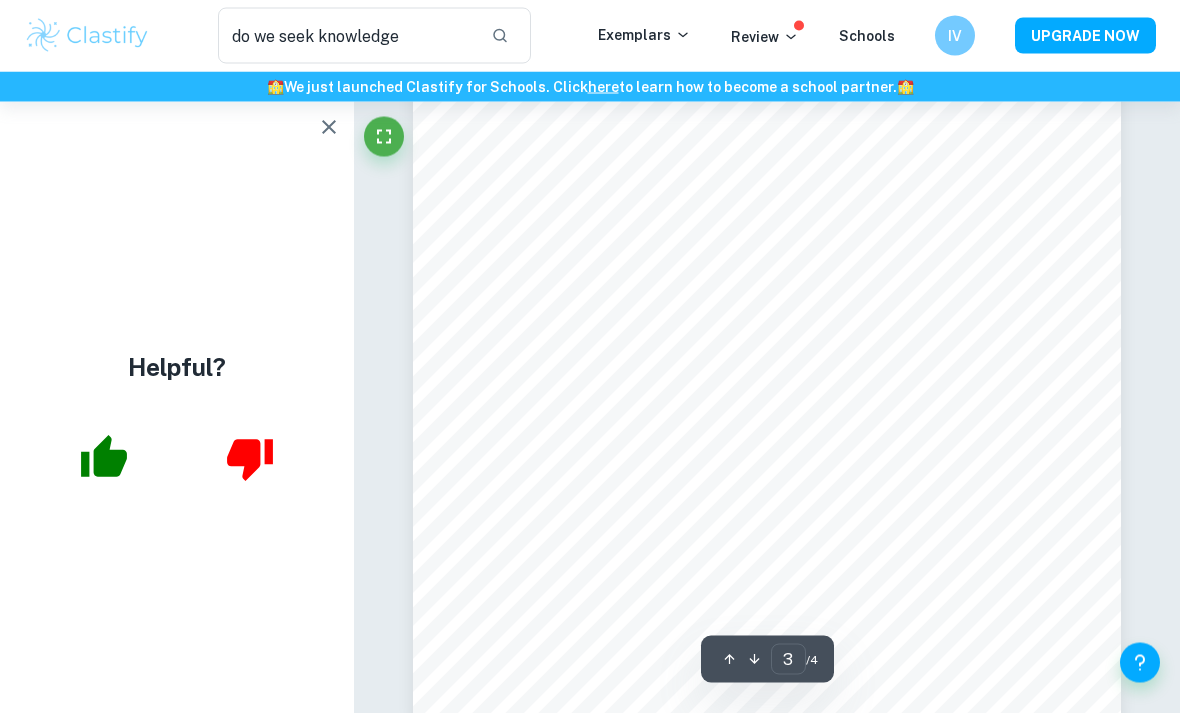 scroll, scrollTop: 2660, scrollLeft: 0, axis: vertical 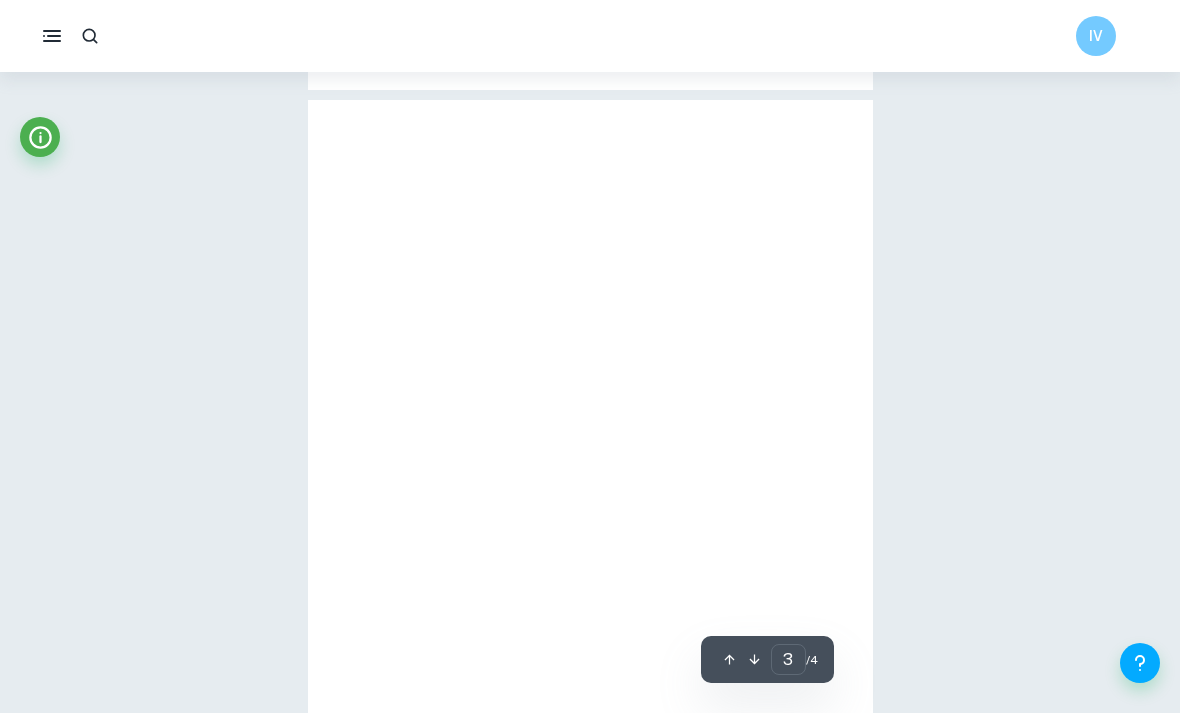 type on "1" 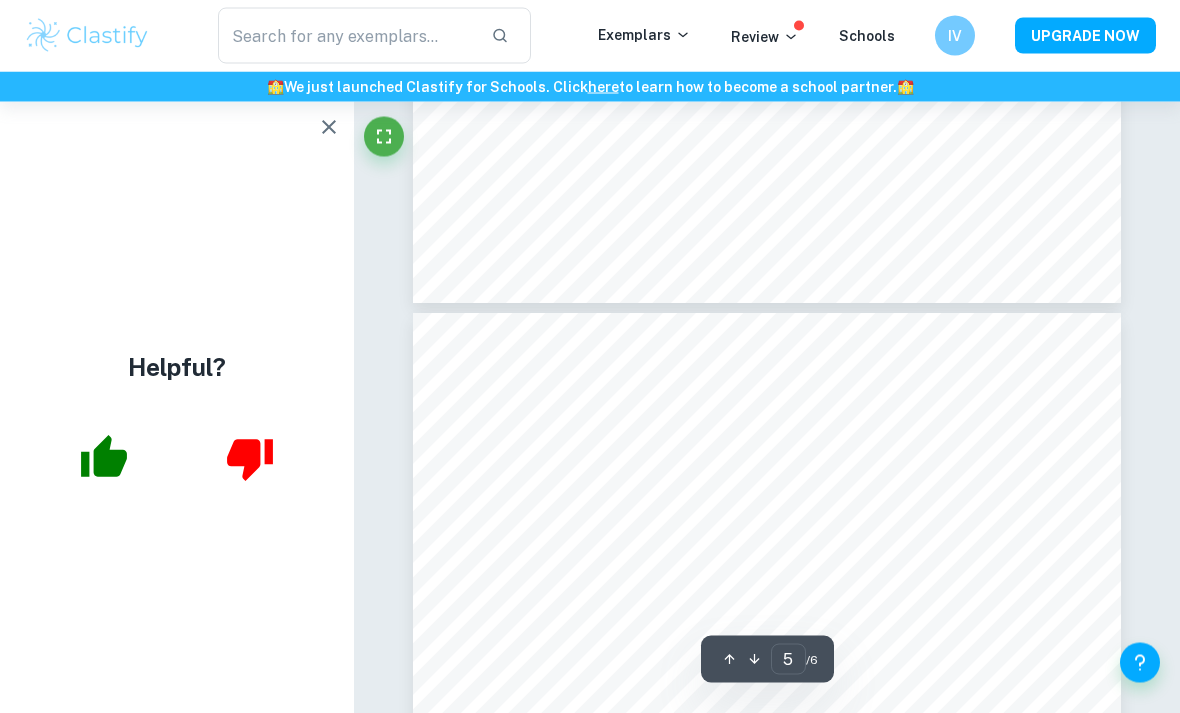 scroll, scrollTop: 3657, scrollLeft: 0, axis: vertical 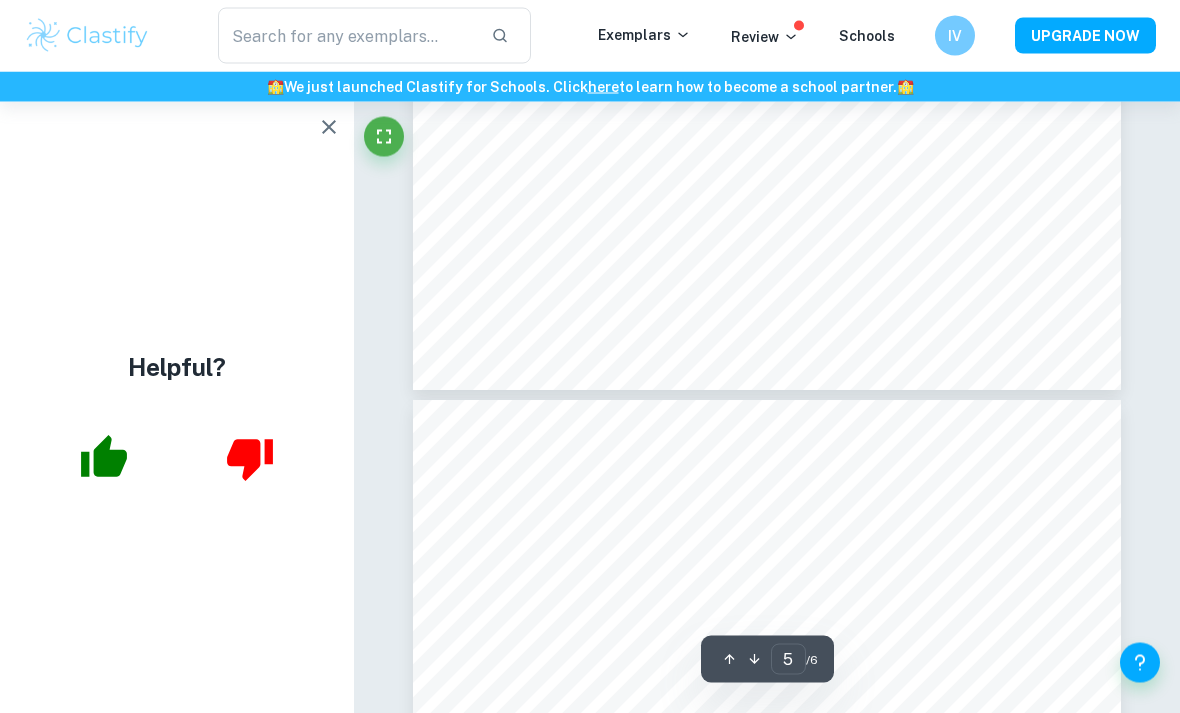 type on "4" 